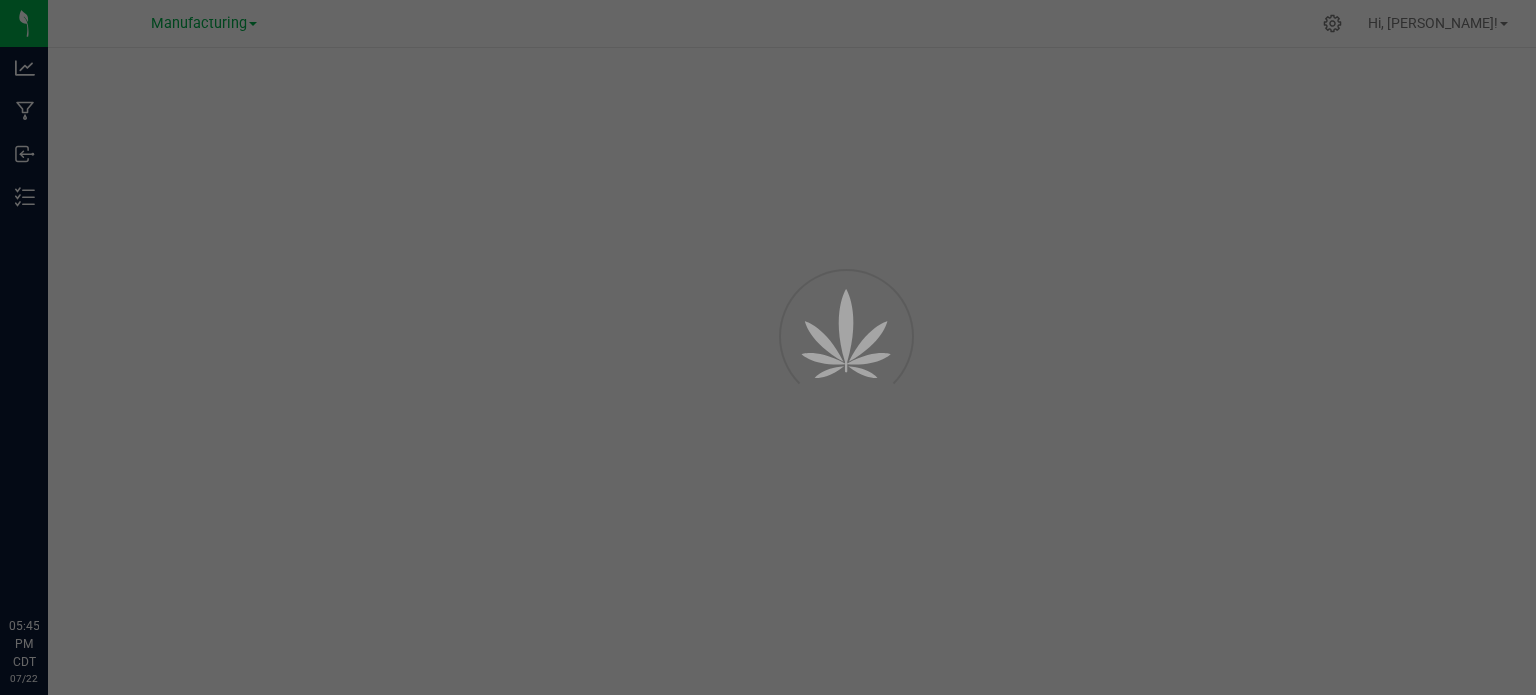 scroll, scrollTop: 0, scrollLeft: 0, axis: both 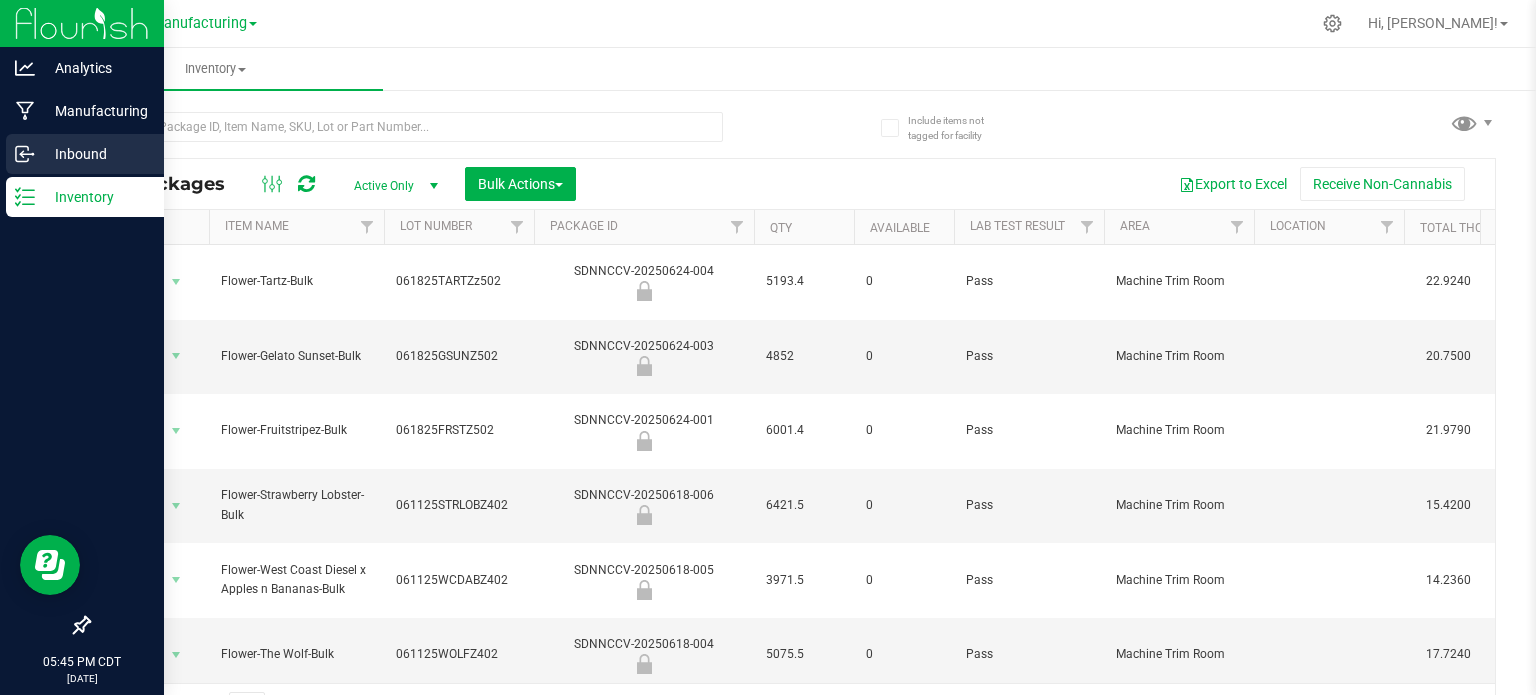 click 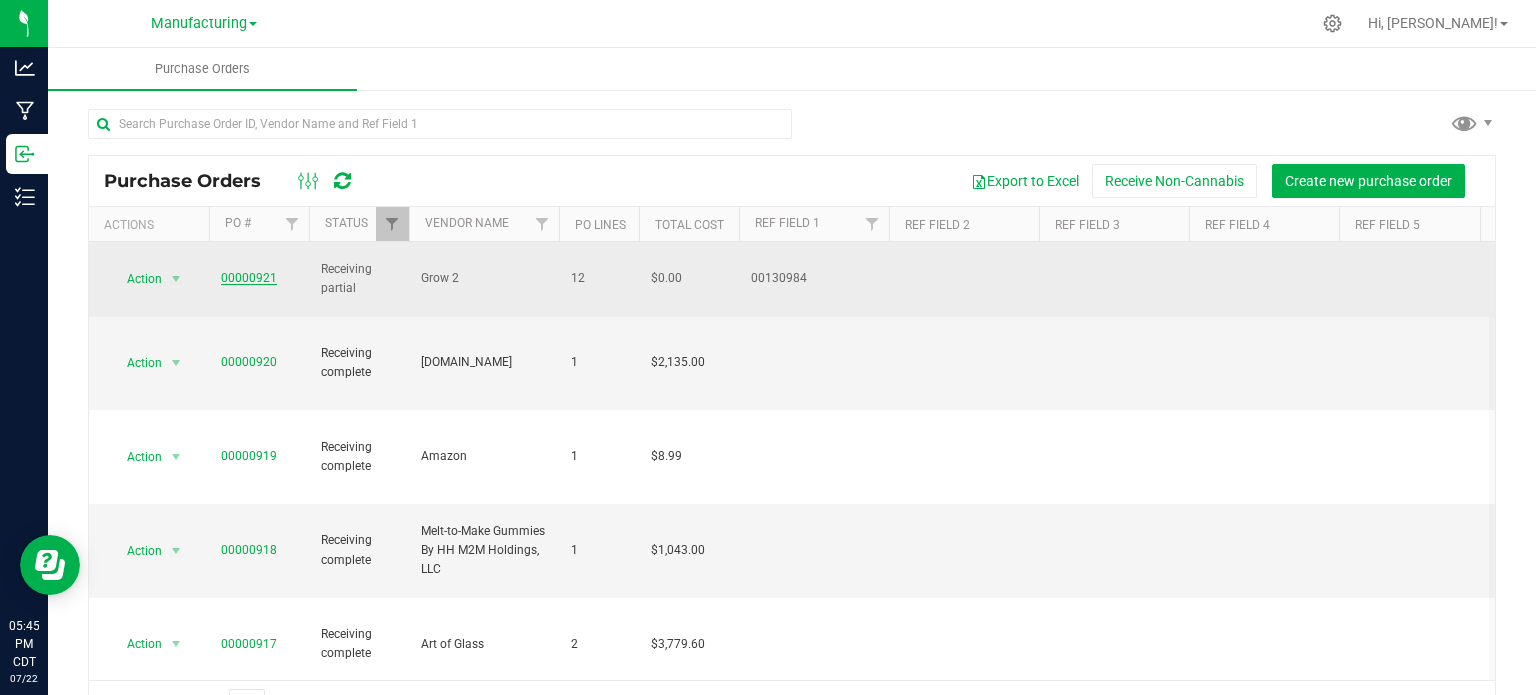 click on "00000921" at bounding box center [249, 278] 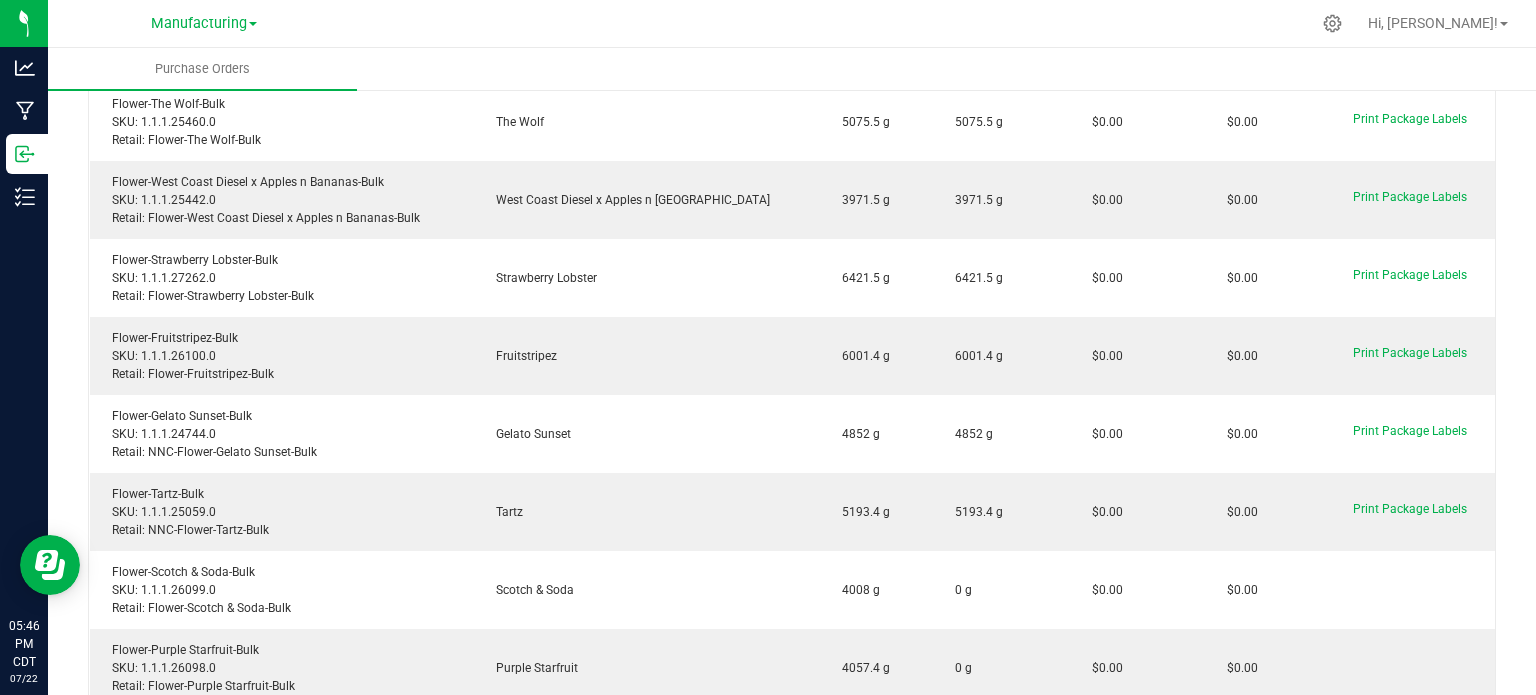 scroll, scrollTop: 0, scrollLeft: 0, axis: both 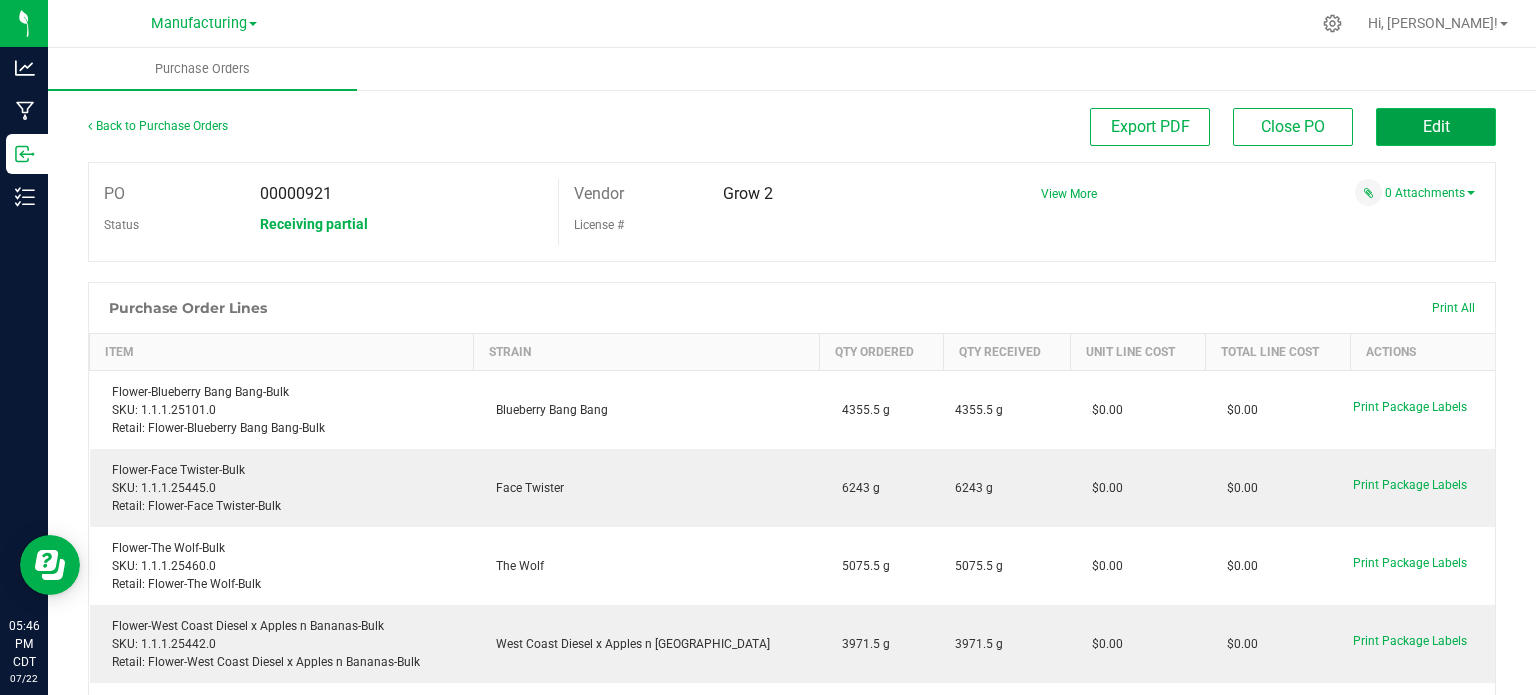 click on "Edit" at bounding box center (1436, 126) 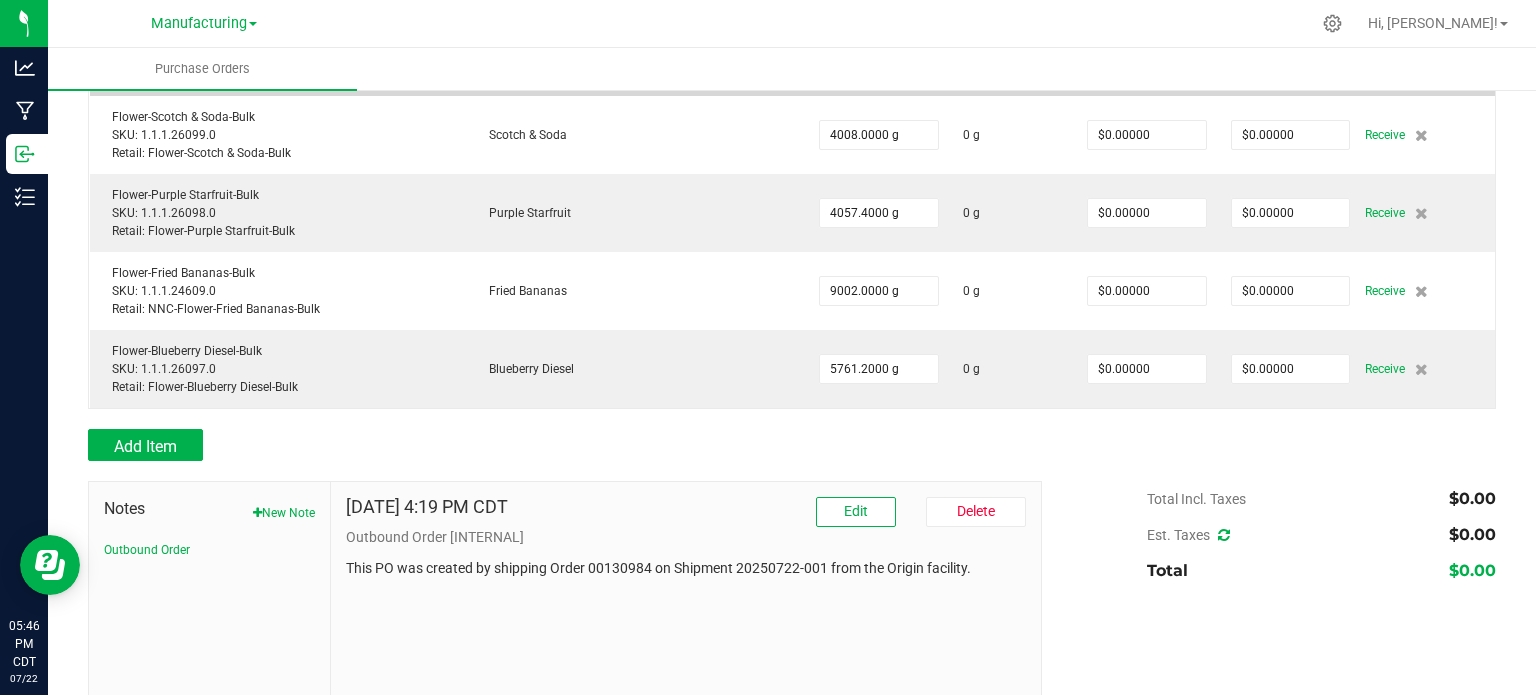scroll, scrollTop: 800, scrollLeft: 0, axis: vertical 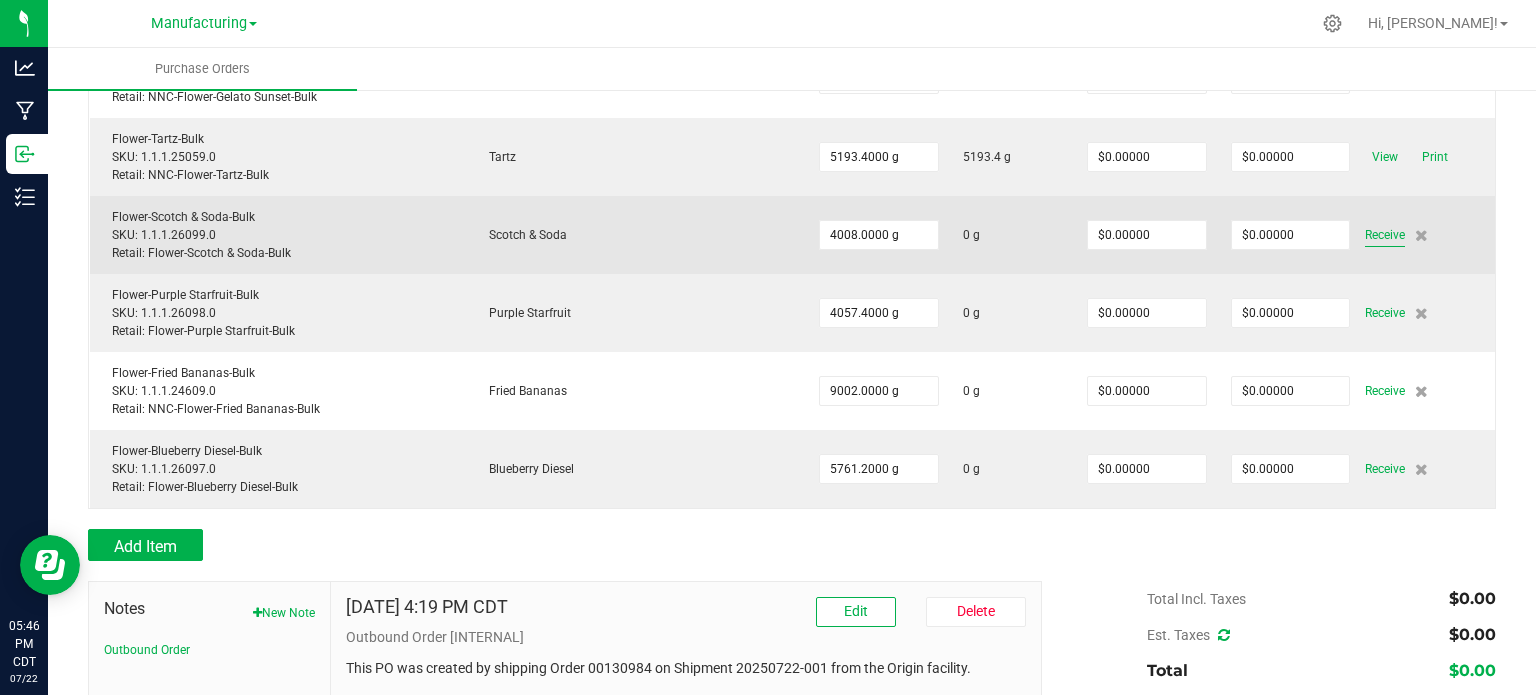 click on "Receive" at bounding box center [1385, 235] 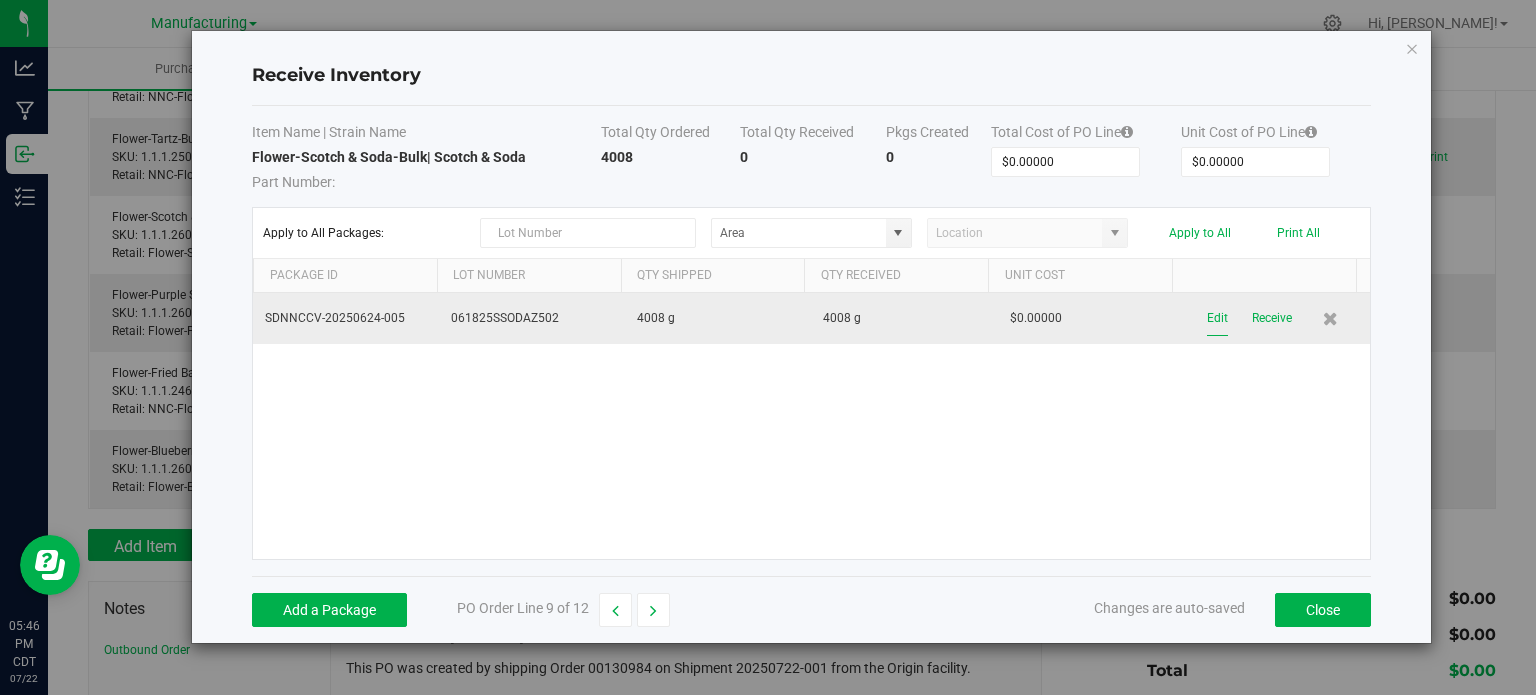 click on "Edit" at bounding box center (1217, 318) 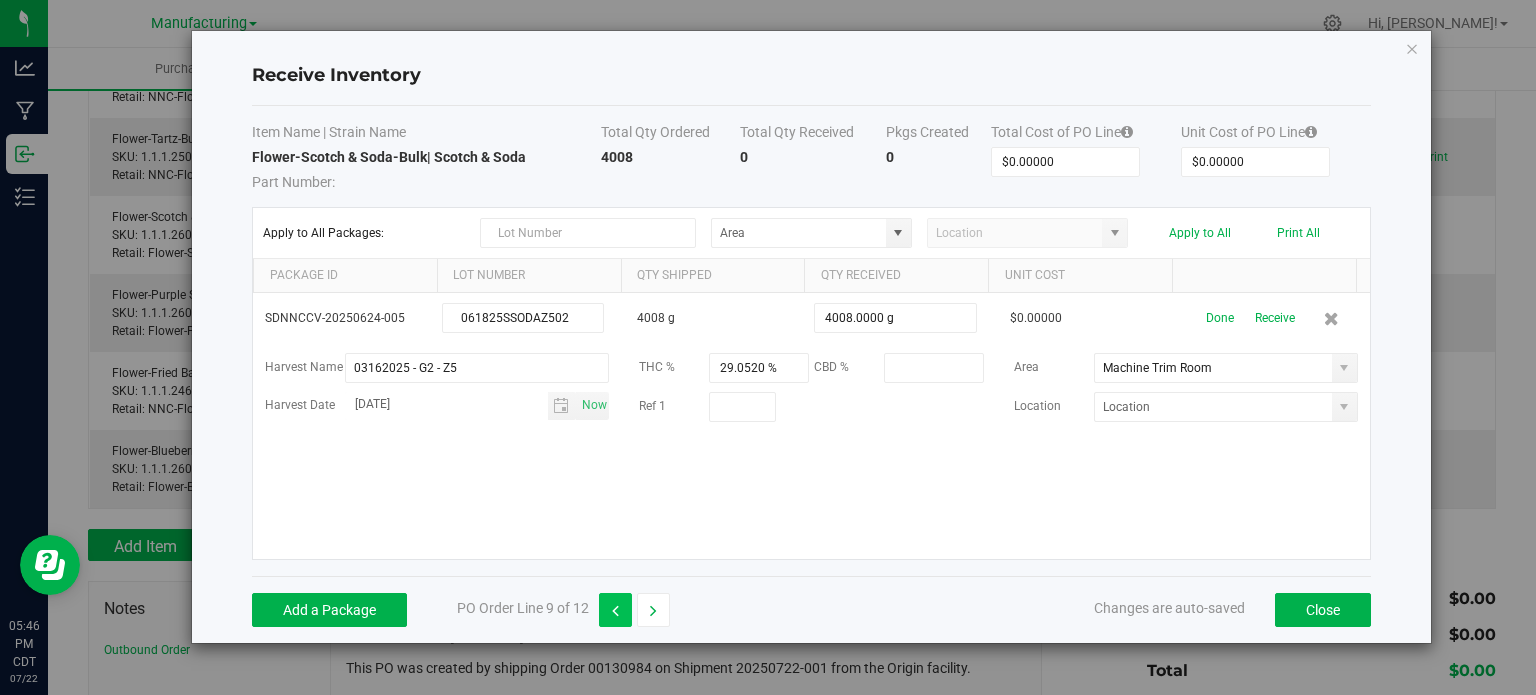 click at bounding box center [615, 610] 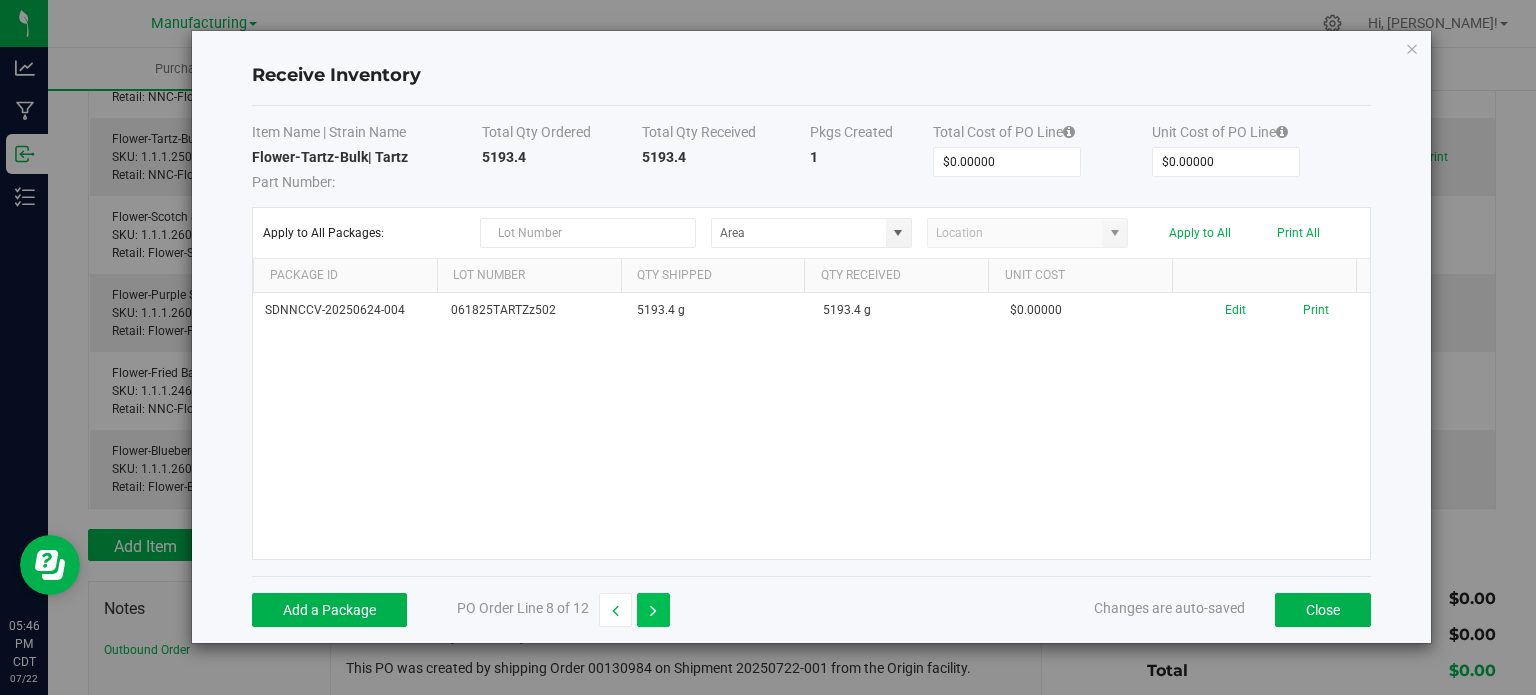 click at bounding box center [653, 610] 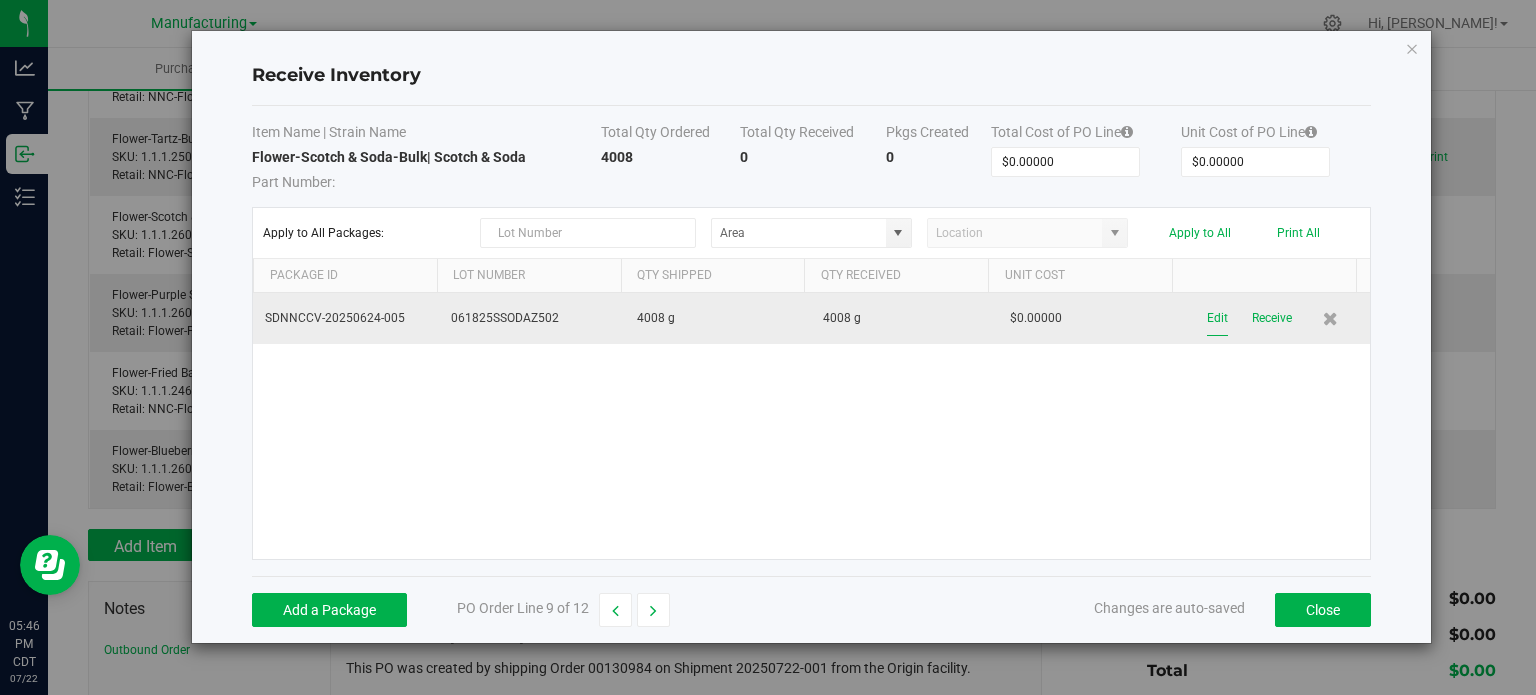 click on "Edit" at bounding box center [1217, 318] 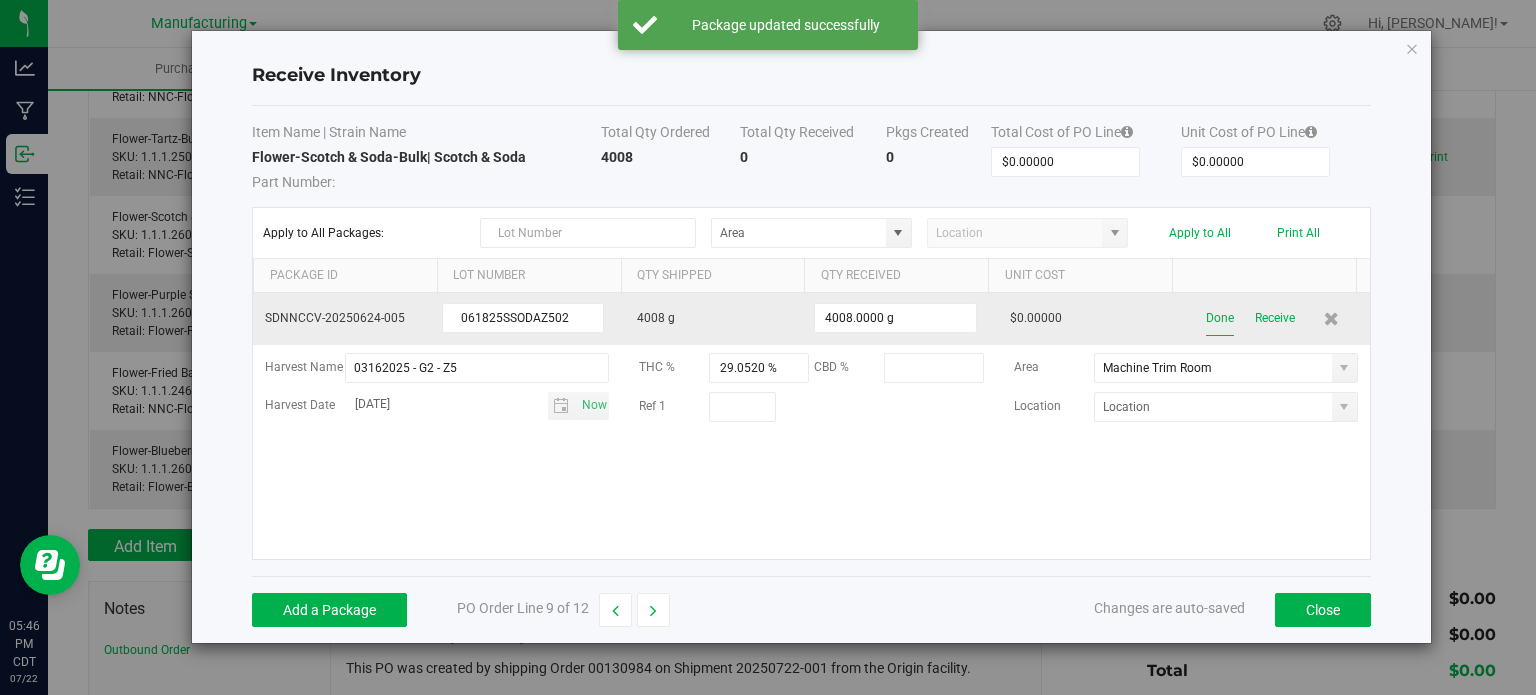 click on "Done" at bounding box center [1220, 318] 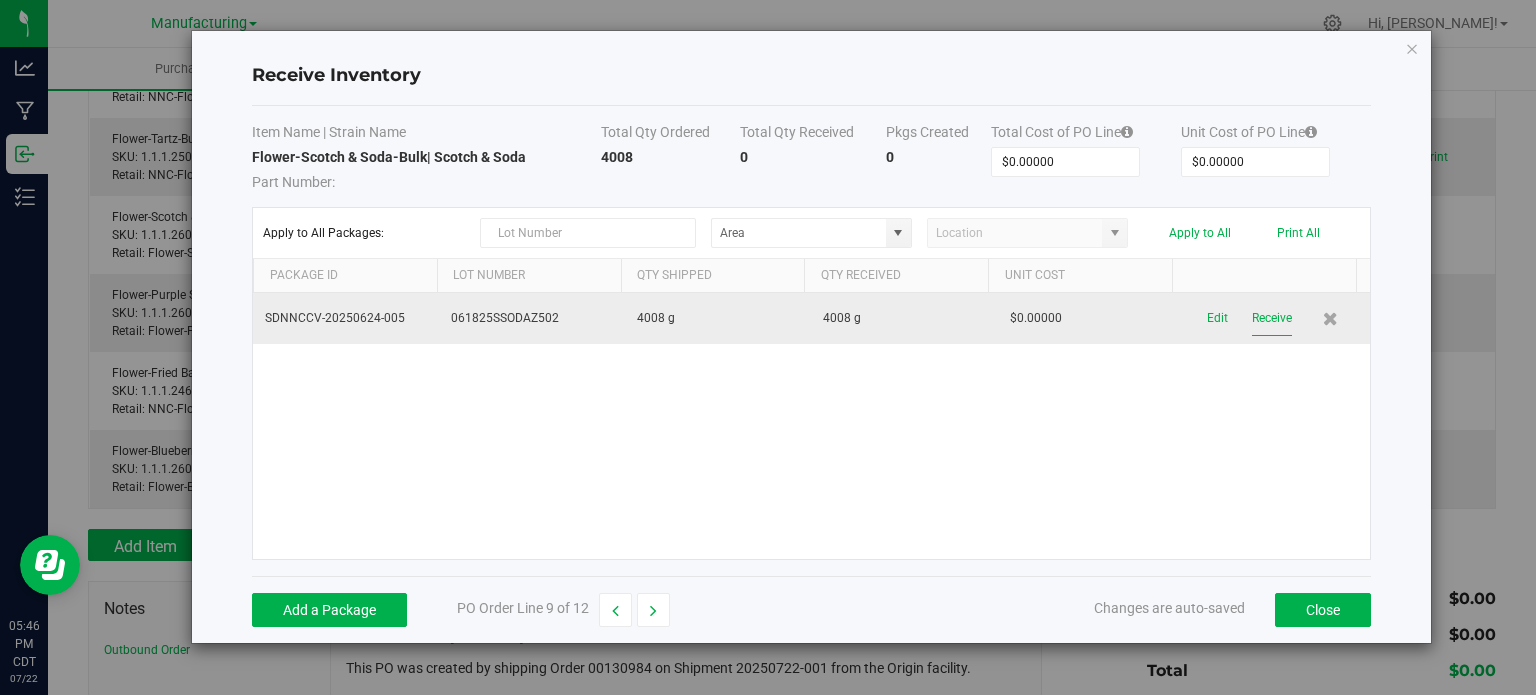 click on "Receive" at bounding box center (1272, 318) 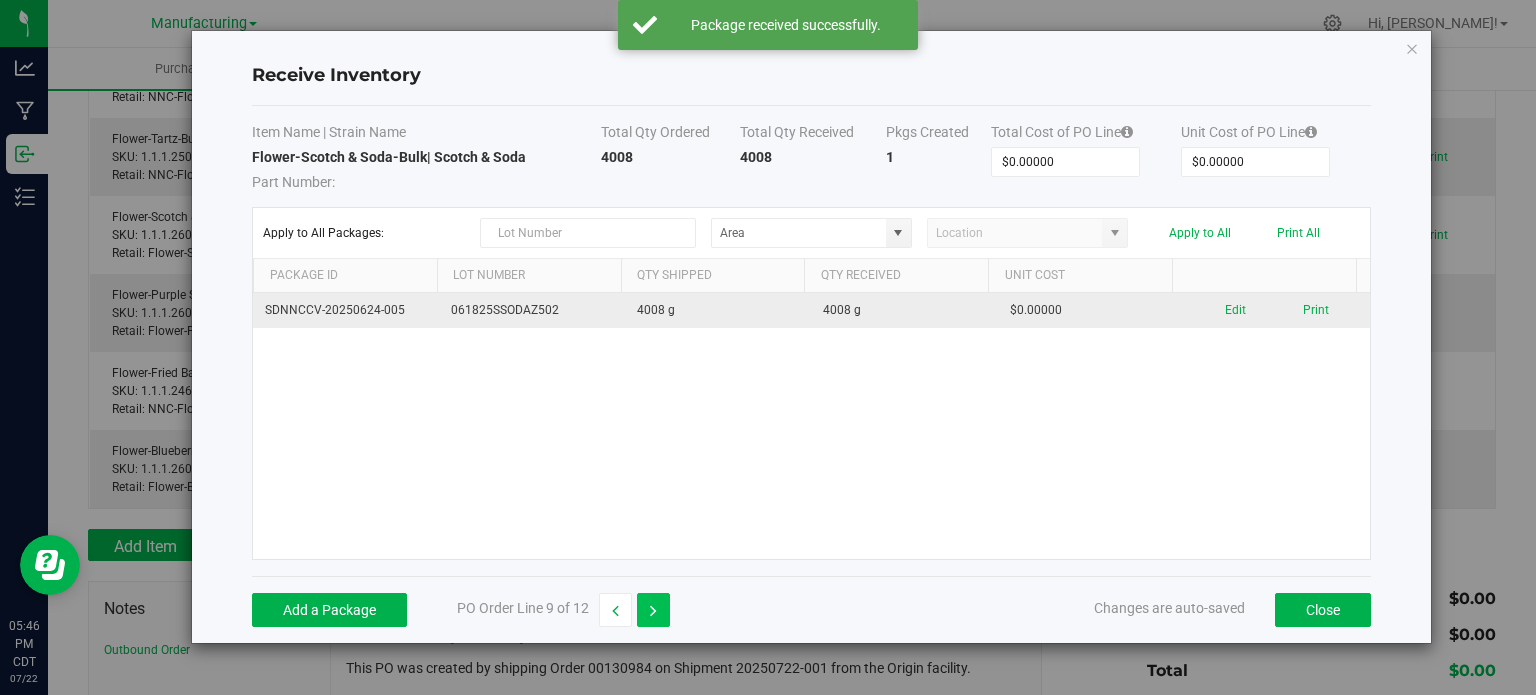 click at bounding box center (653, 610) 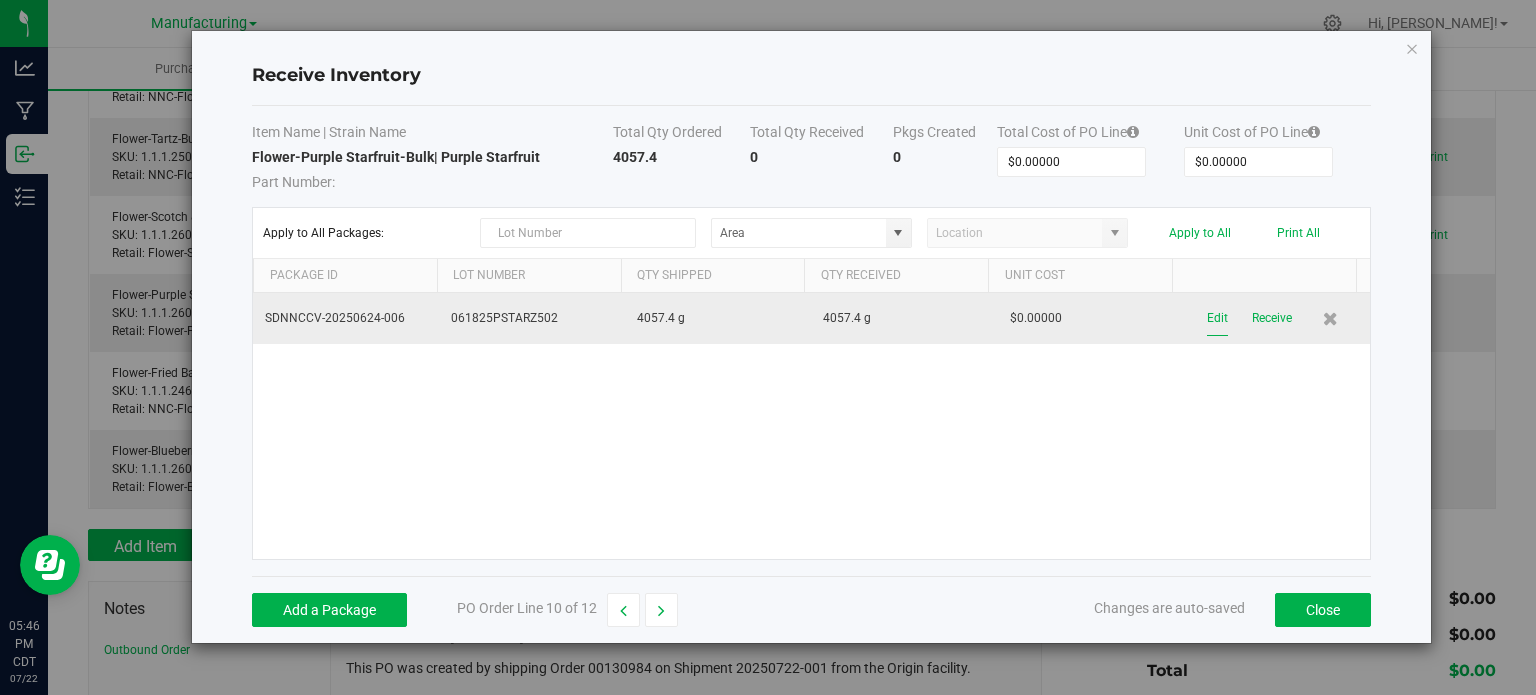 click on "Edit" at bounding box center (1217, 318) 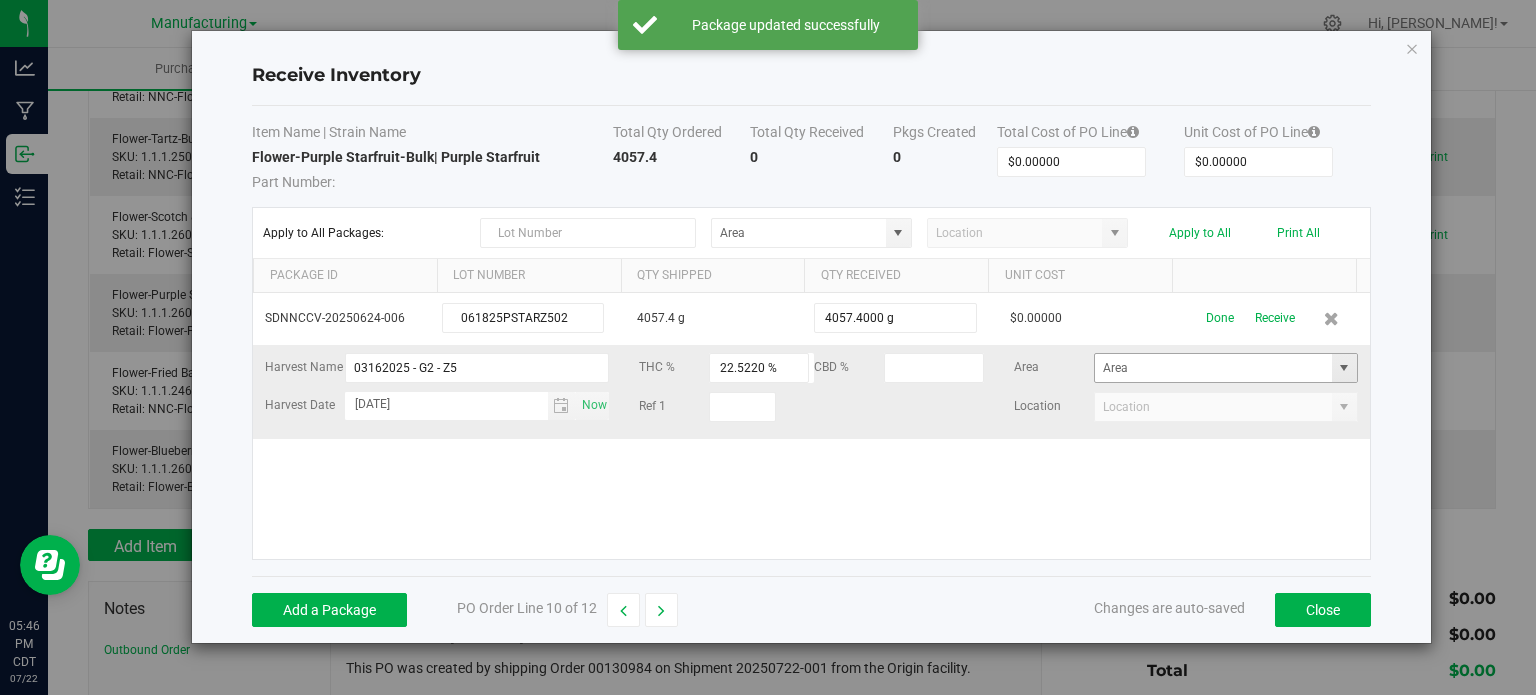 click at bounding box center (1344, 368) 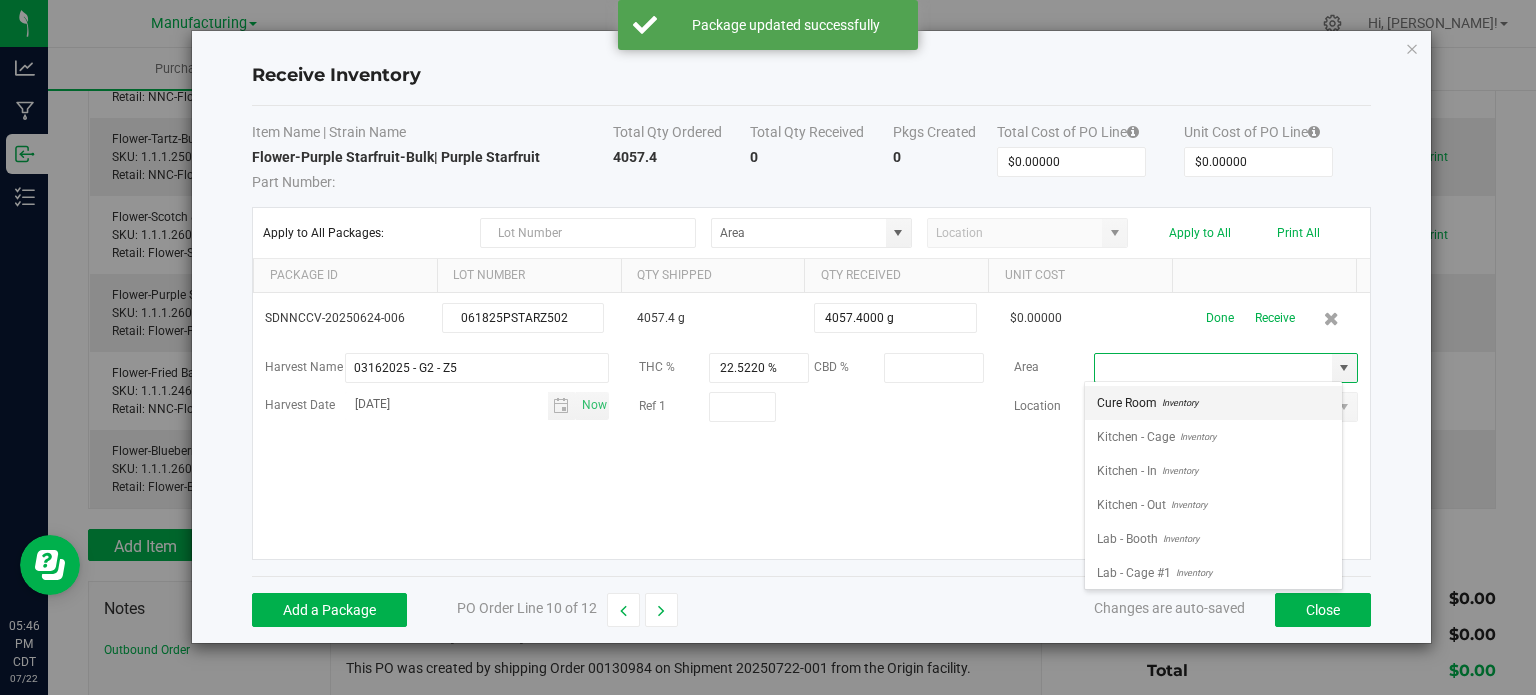 scroll, scrollTop: 99970, scrollLeft: 99740, axis: both 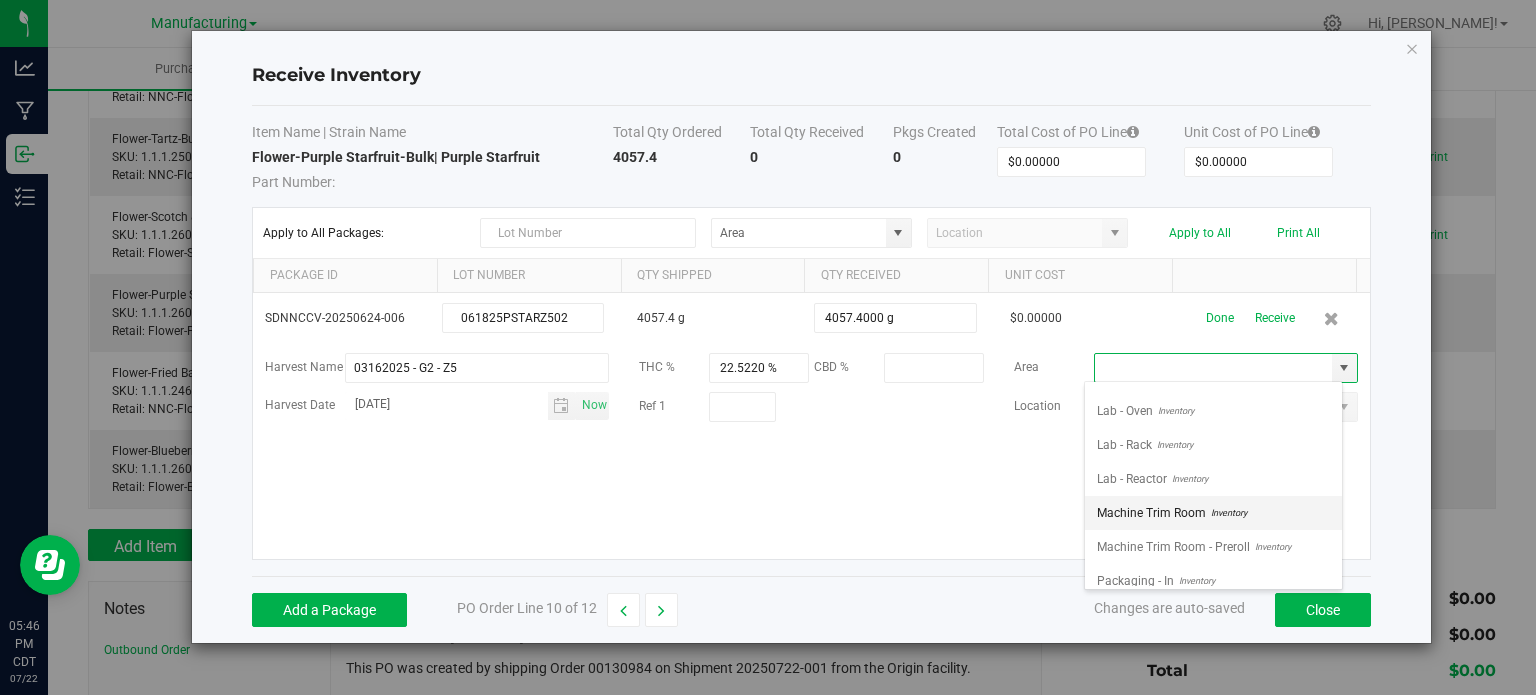 click on "Machine Trim Room" at bounding box center (1151, 513) 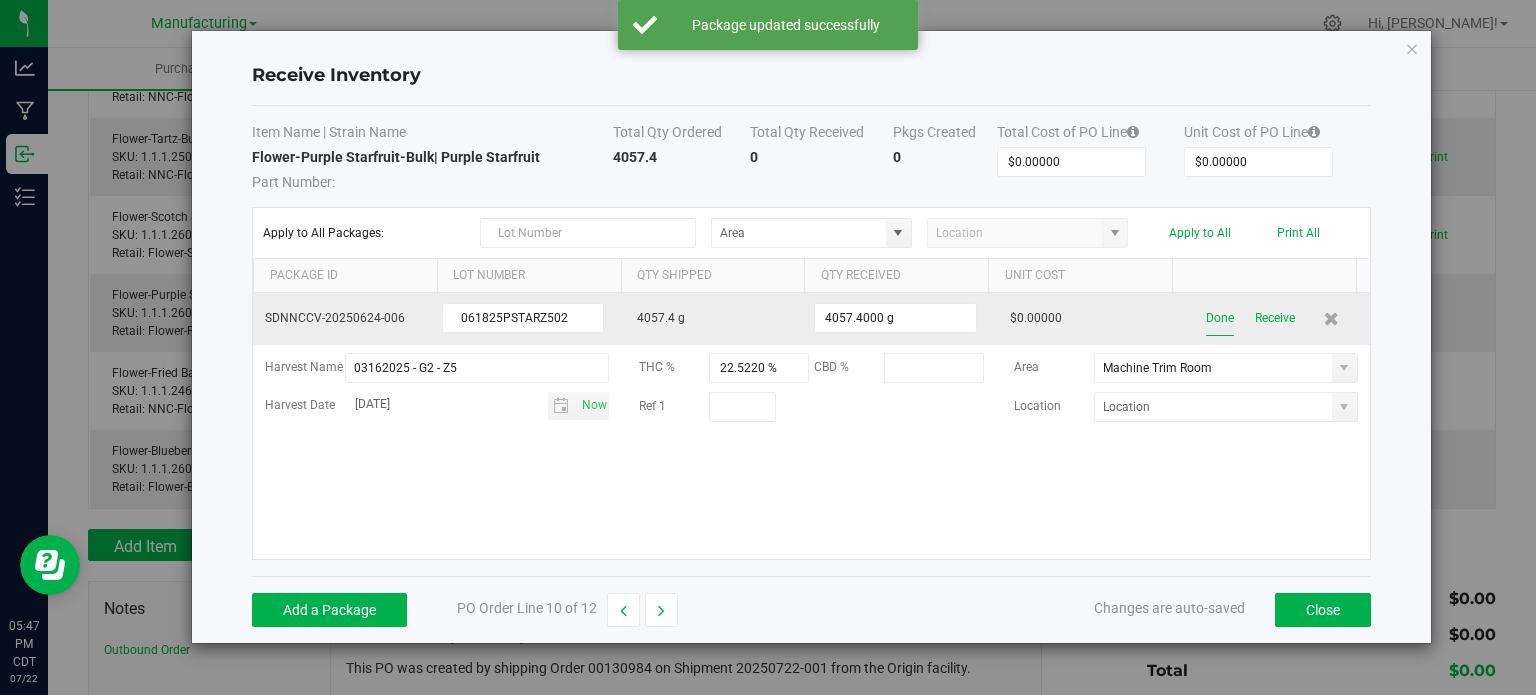 click on "Done" at bounding box center [1220, 318] 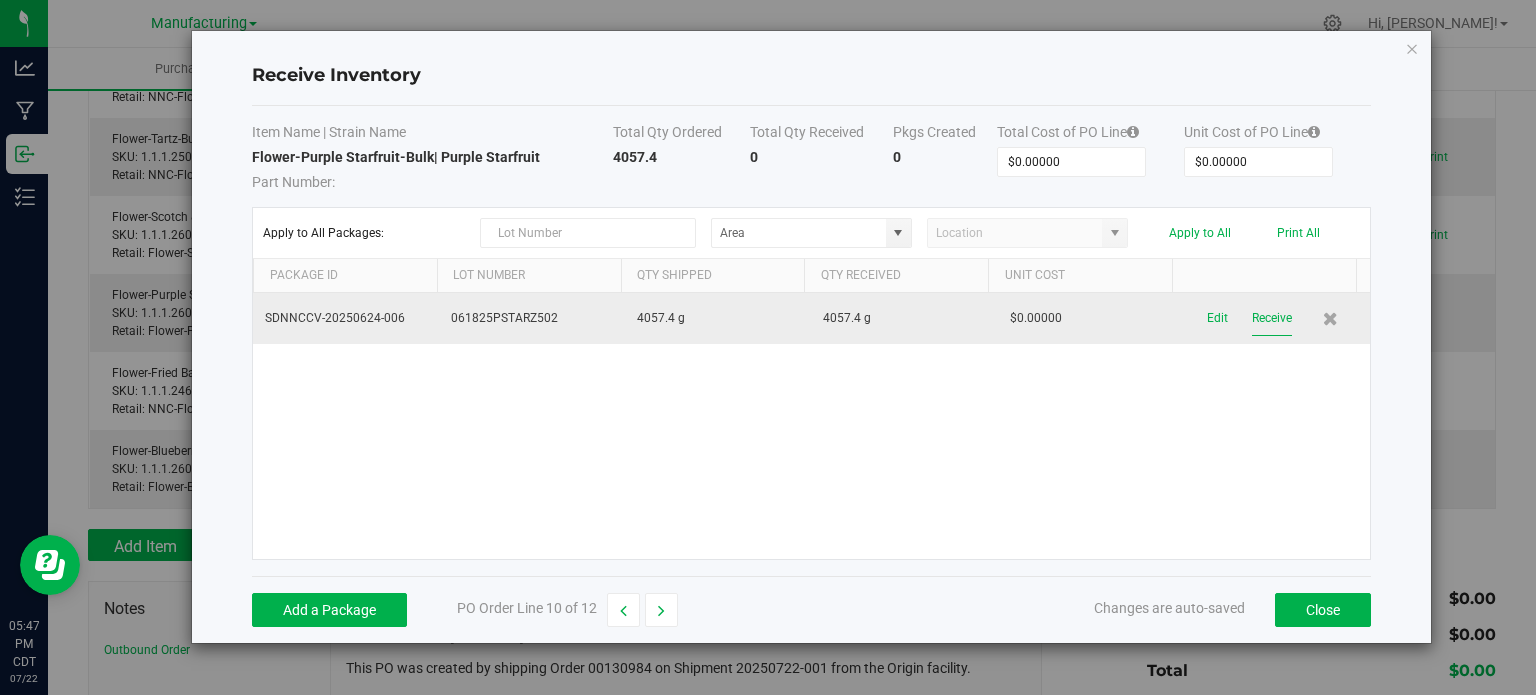 click on "Receive" at bounding box center (1272, 318) 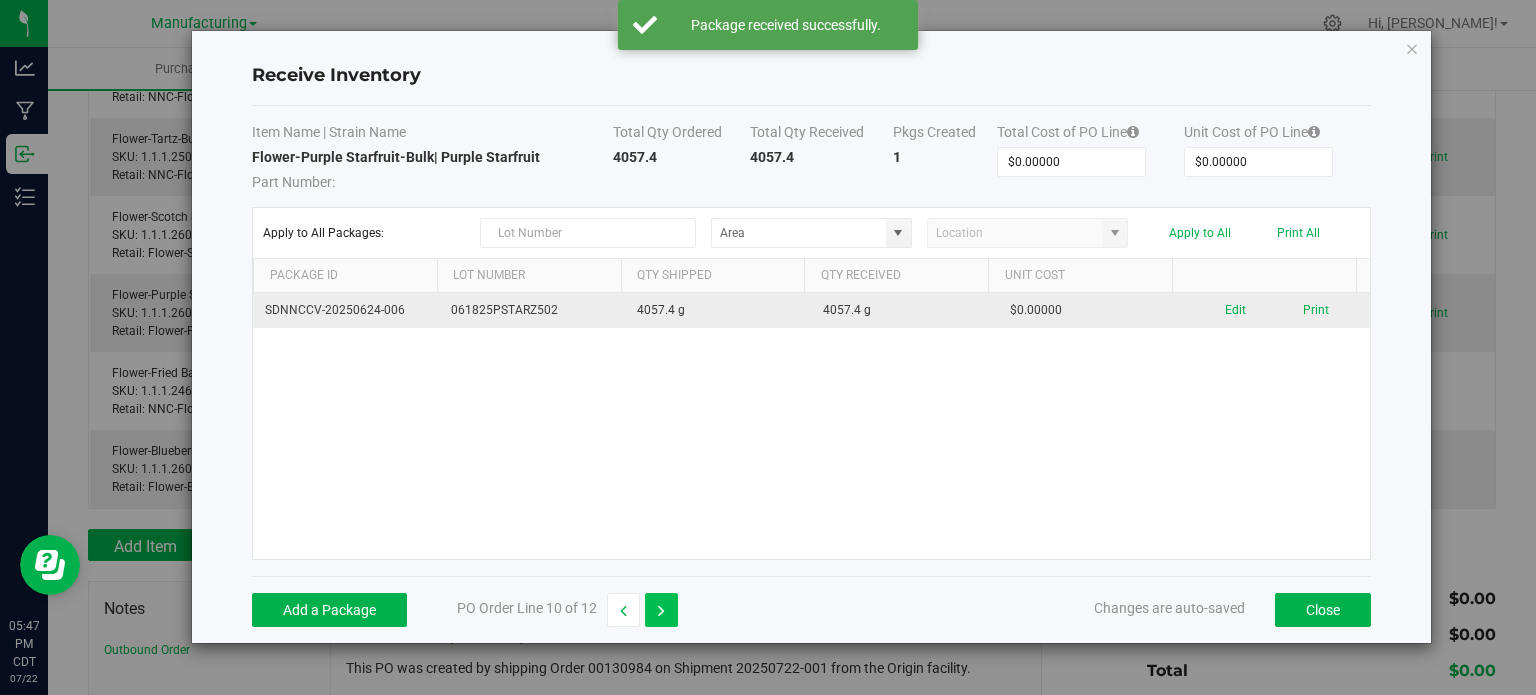 click at bounding box center [661, 611] 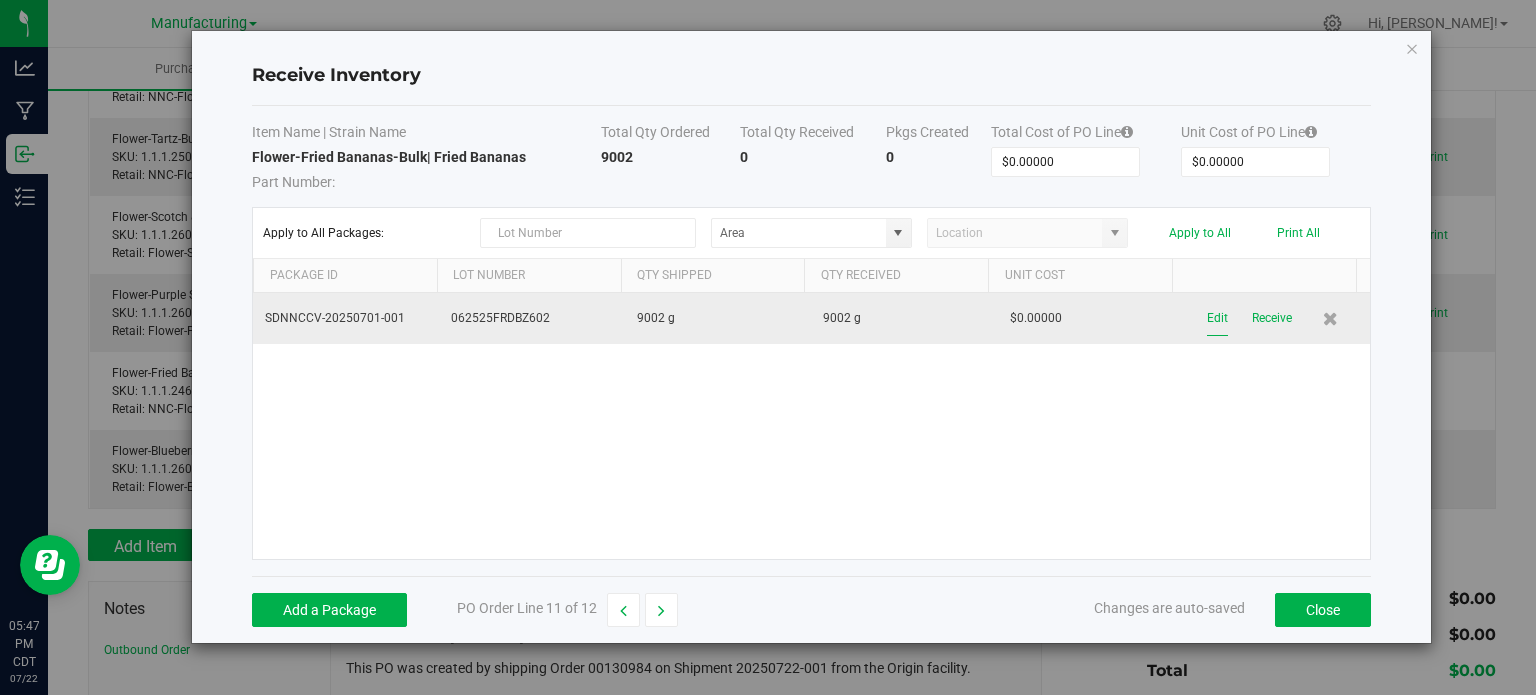 click on "Edit" at bounding box center (1217, 318) 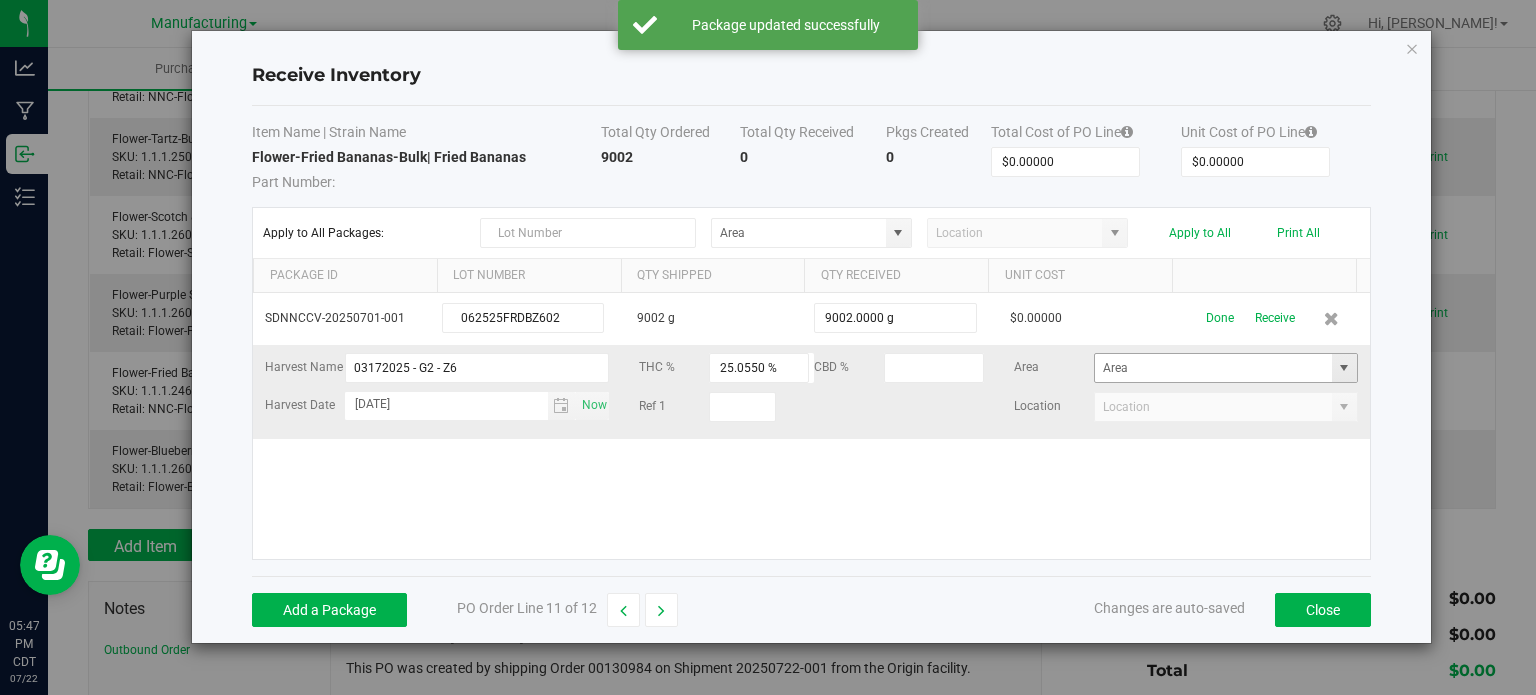 click at bounding box center [1344, 368] 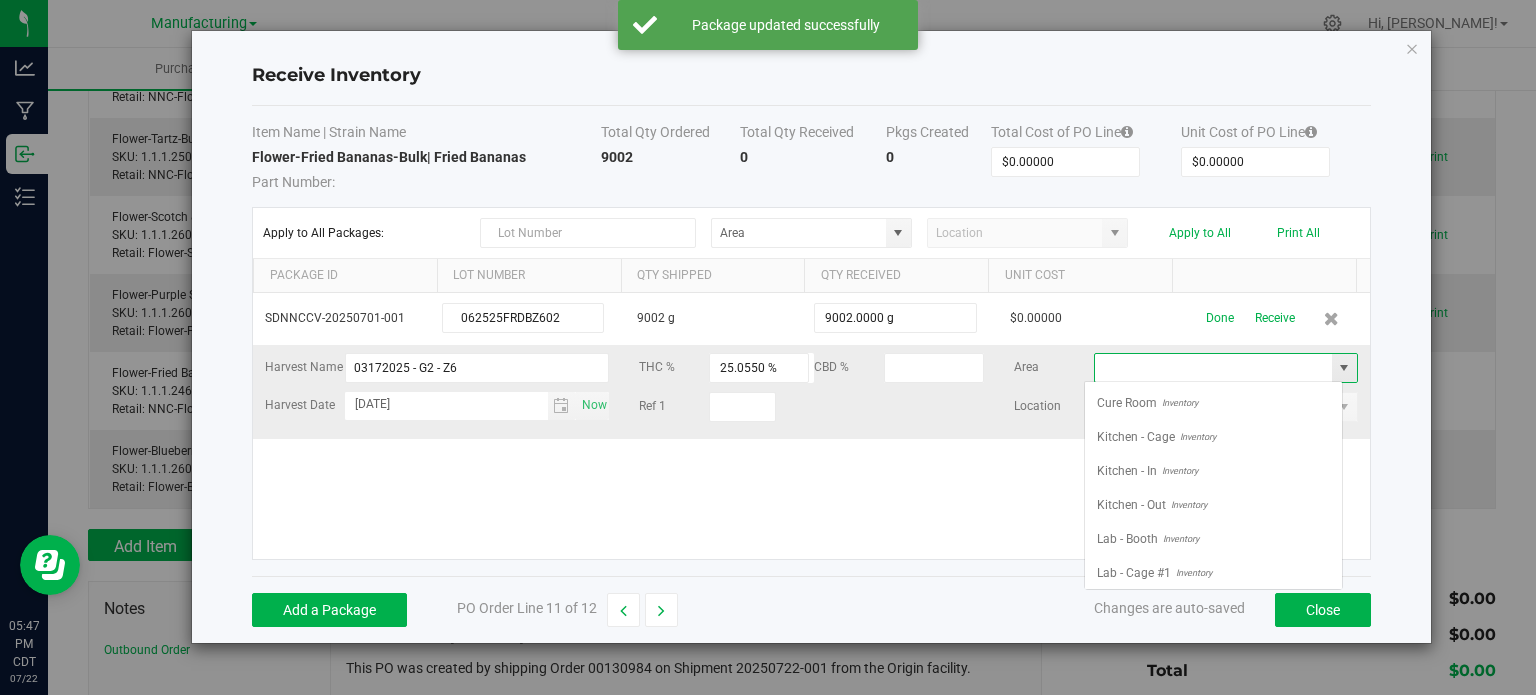 scroll, scrollTop: 99970, scrollLeft: 99740, axis: both 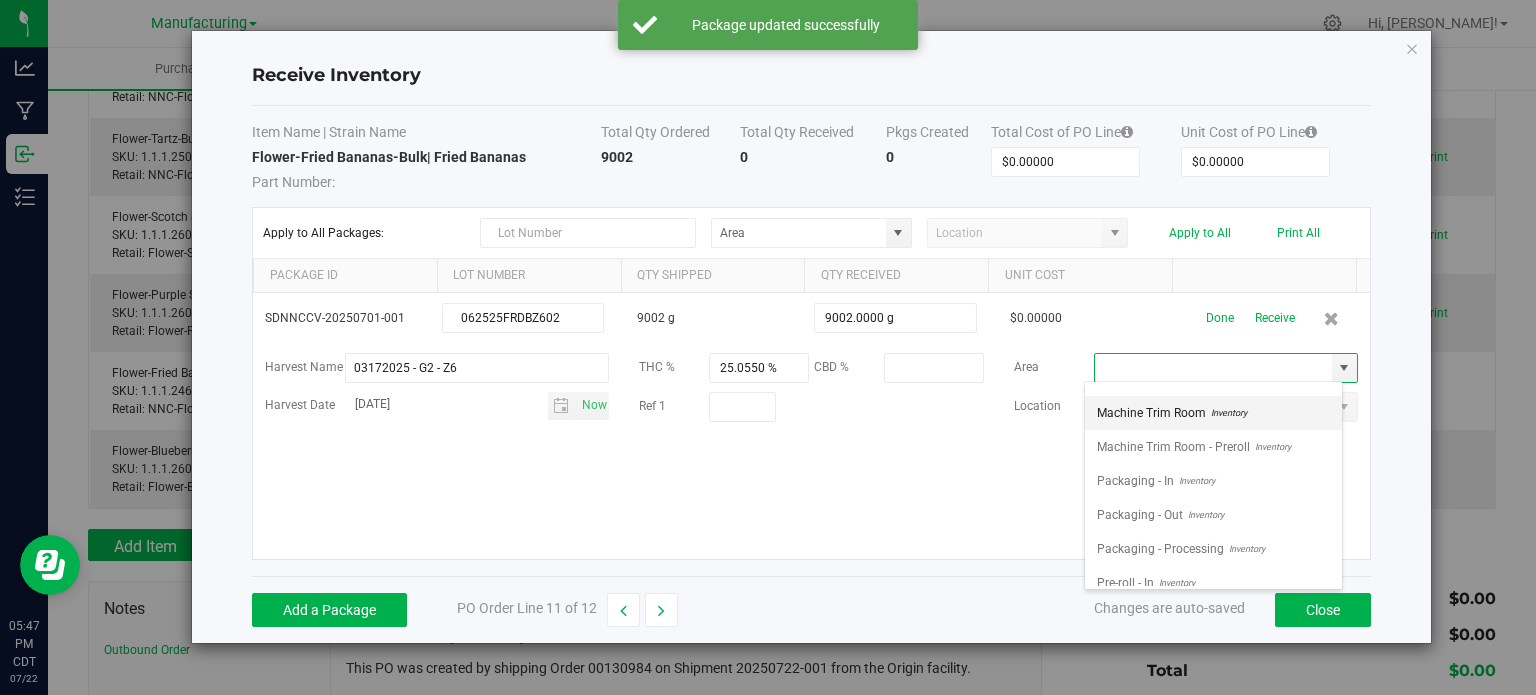 click on "Machine Trim Room" at bounding box center [1151, 413] 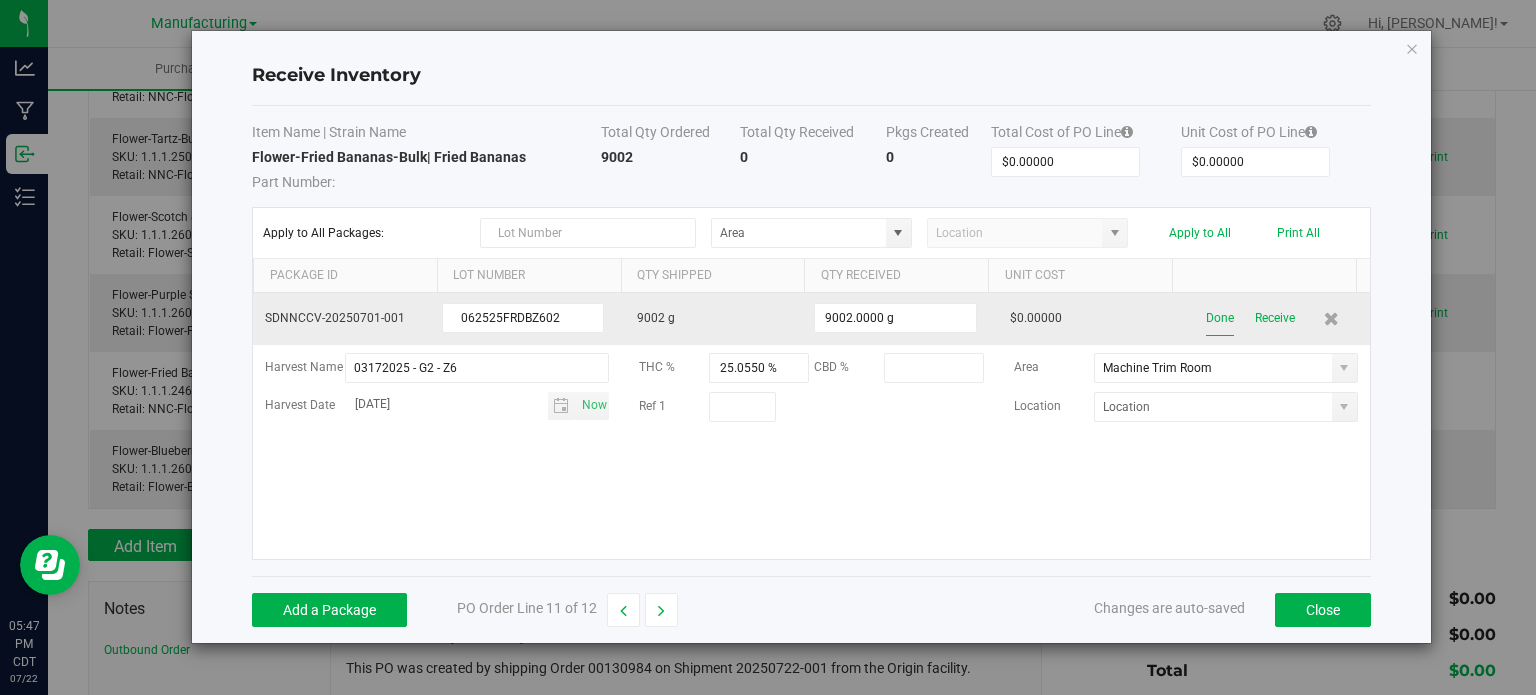 click on "Done" at bounding box center [1220, 318] 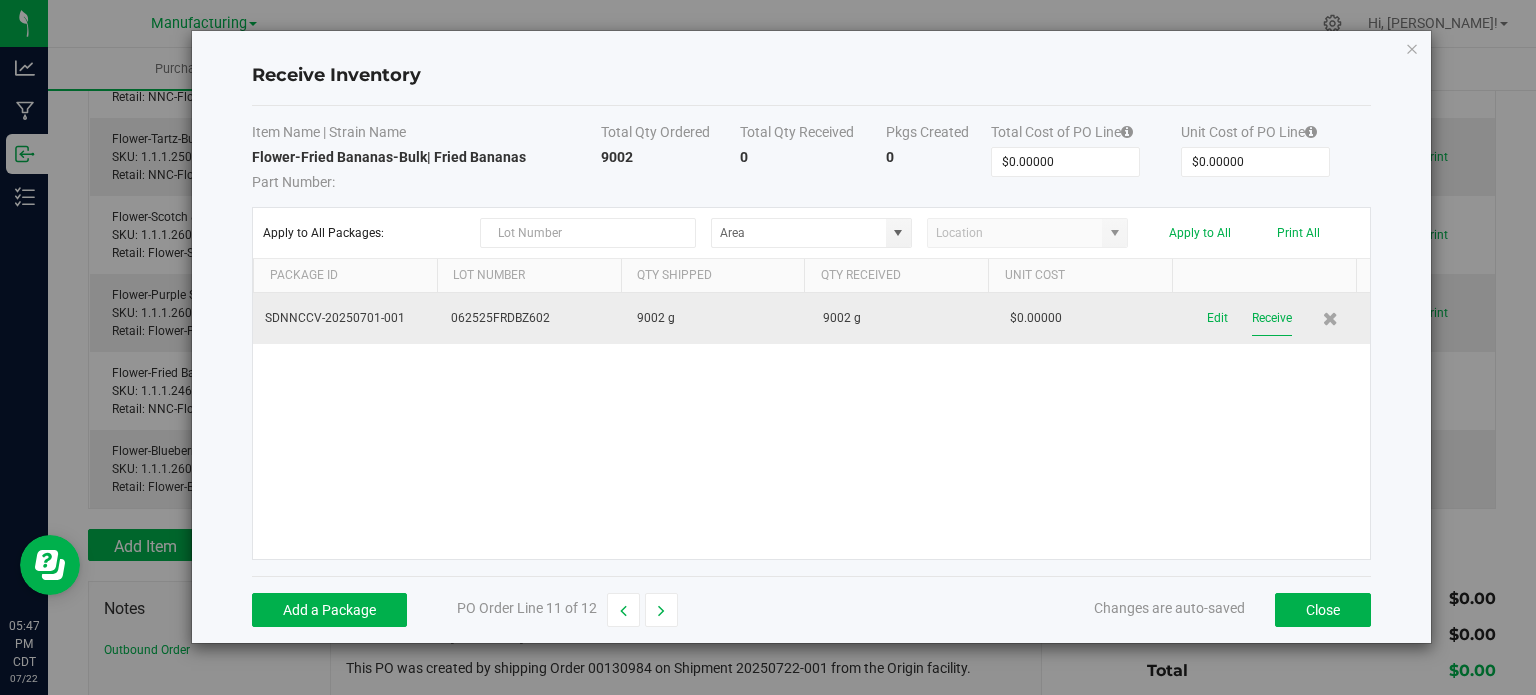click on "Receive" at bounding box center [1272, 318] 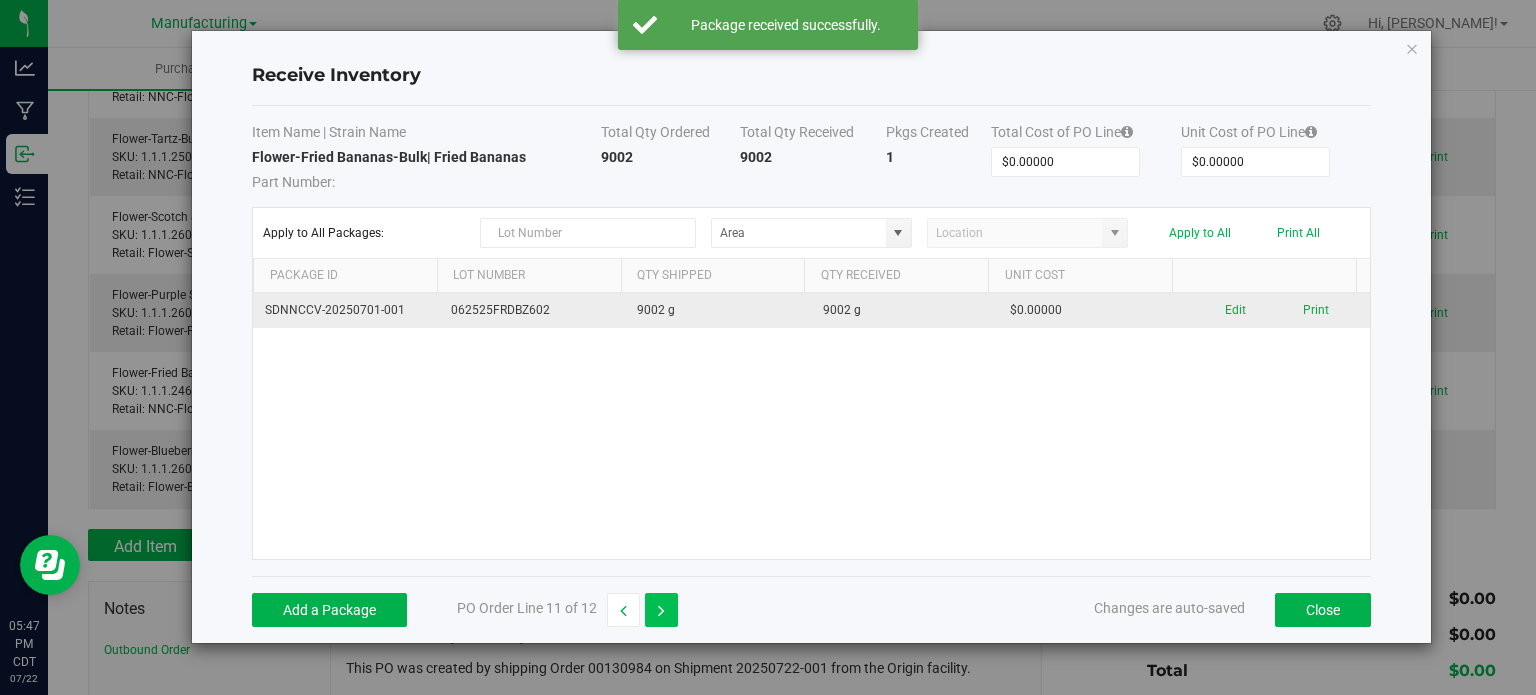 click at bounding box center (661, 610) 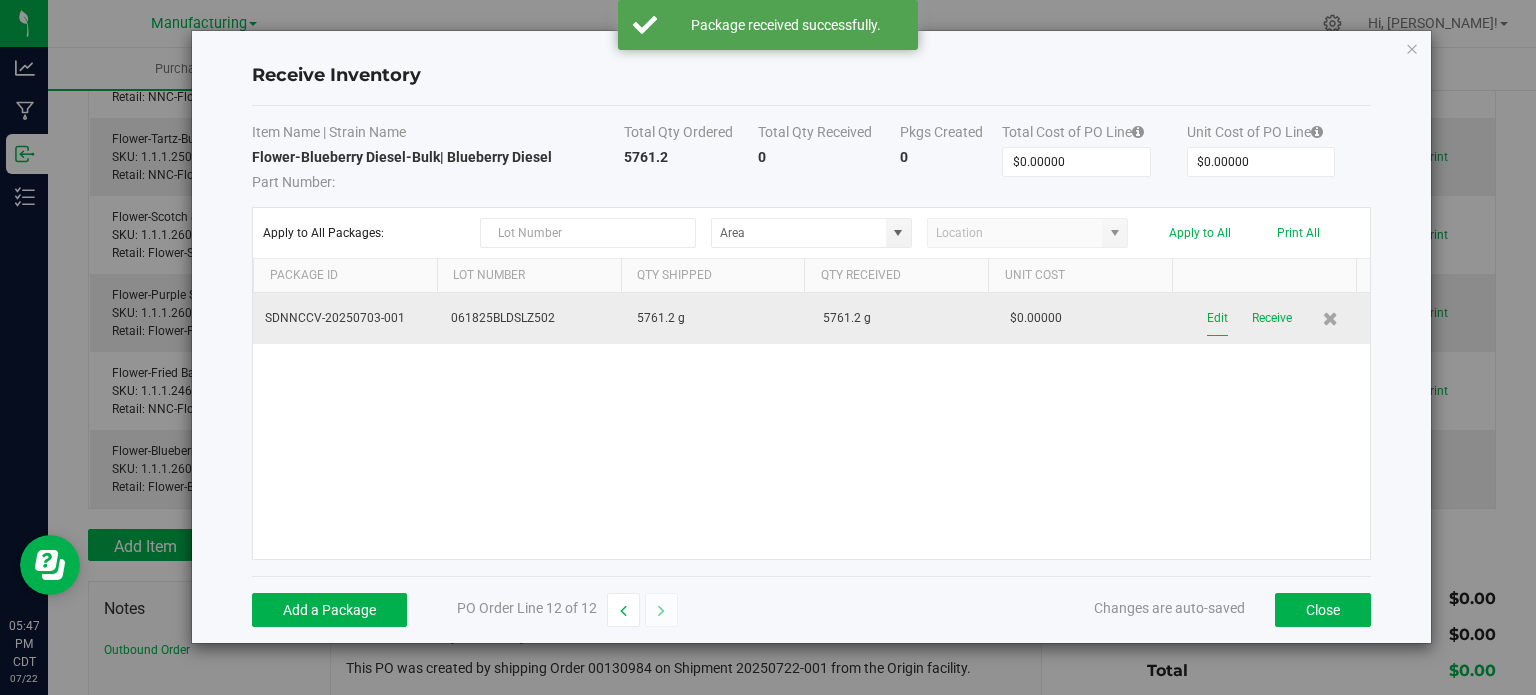 click on "Edit" at bounding box center (1217, 318) 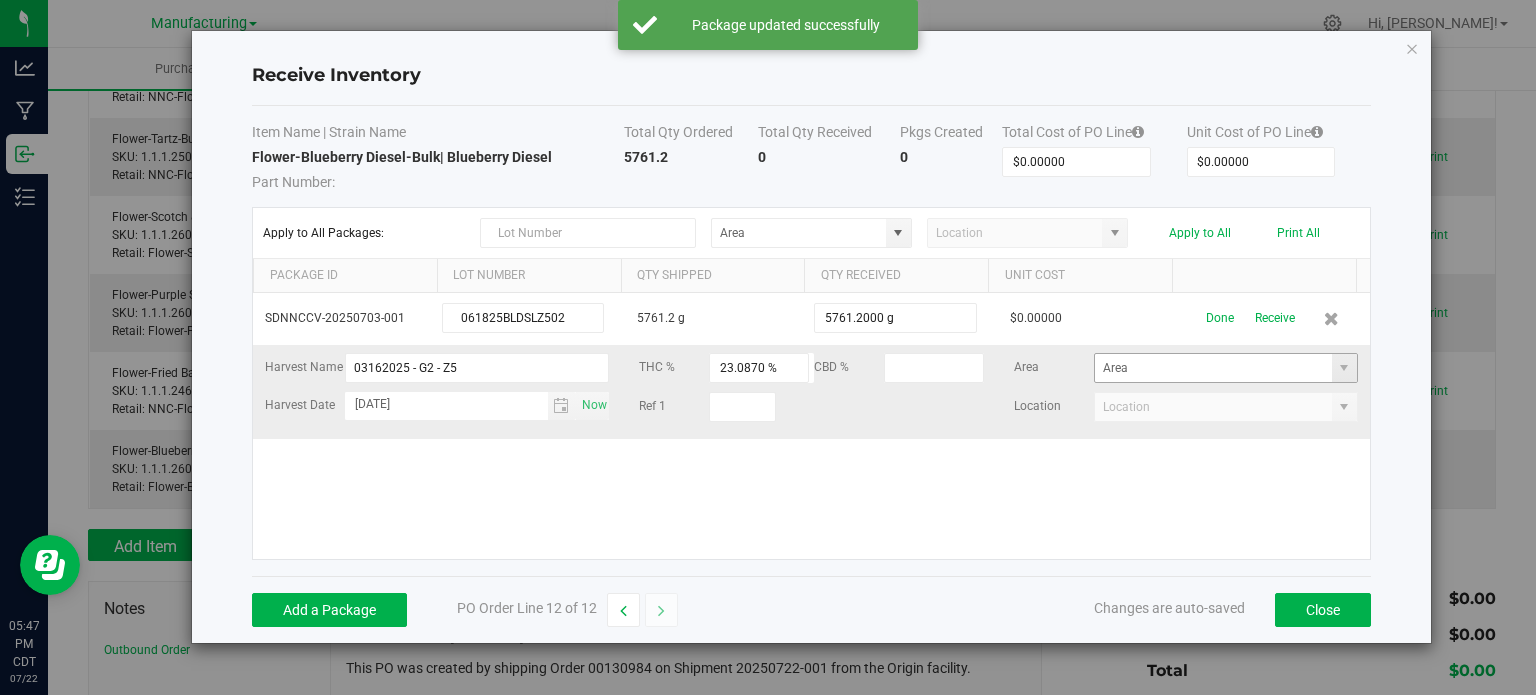 click at bounding box center [1344, 368] 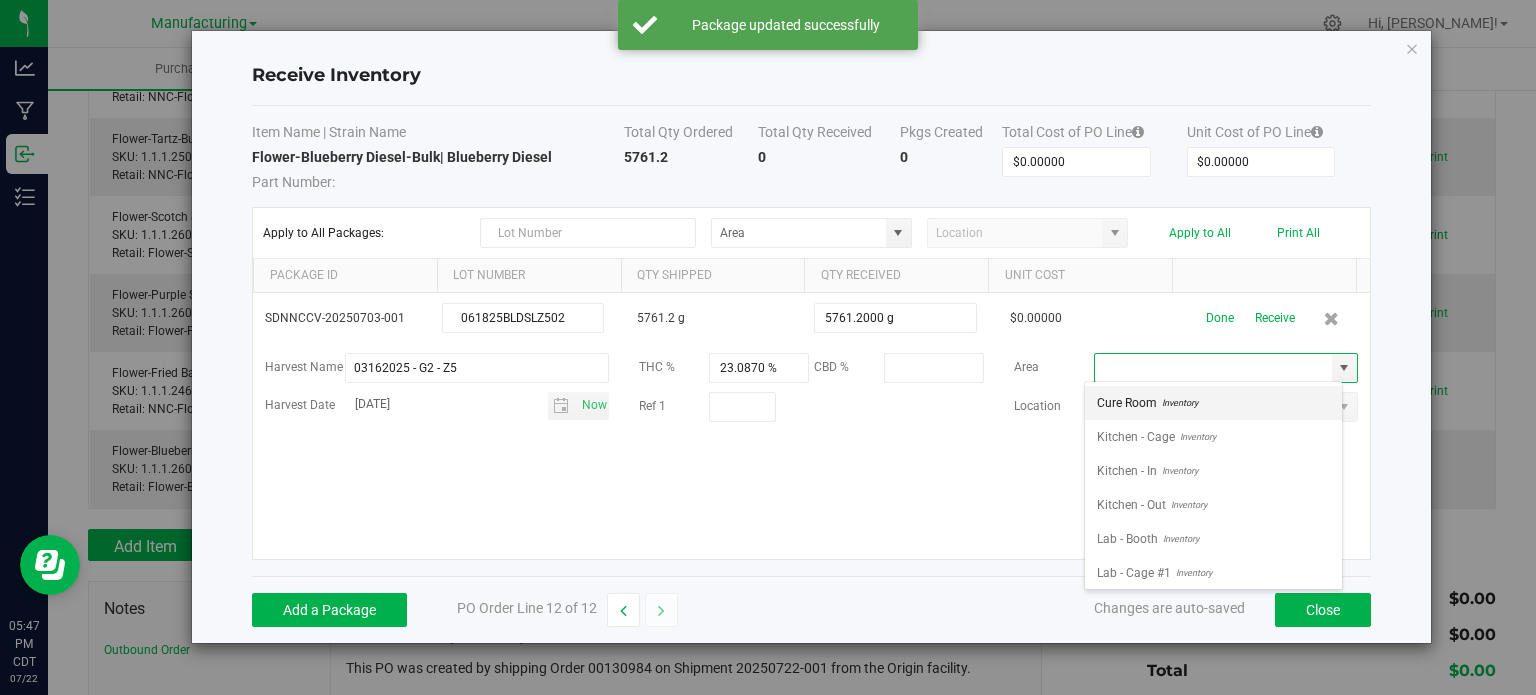 scroll, scrollTop: 99970, scrollLeft: 99740, axis: both 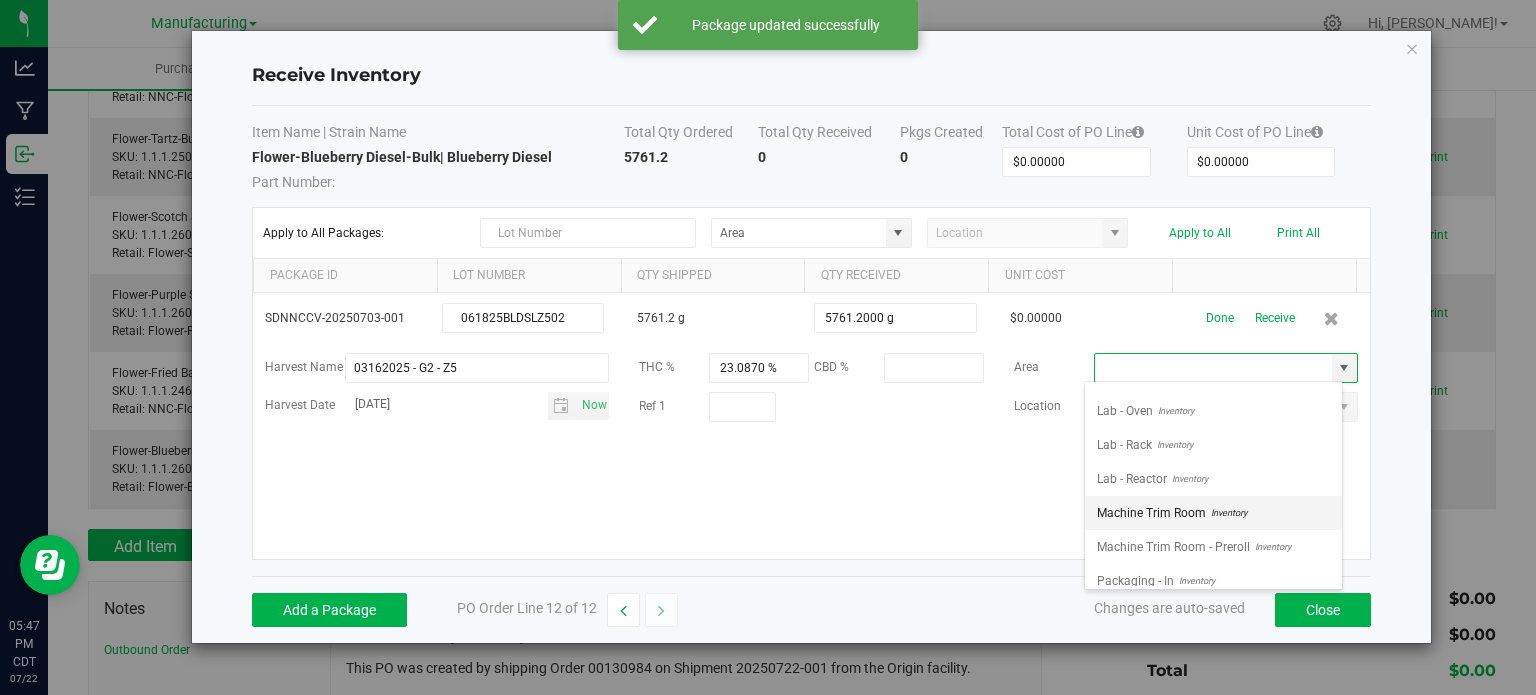click on "Machine Trim Room" at bounding box center [1151, 513] 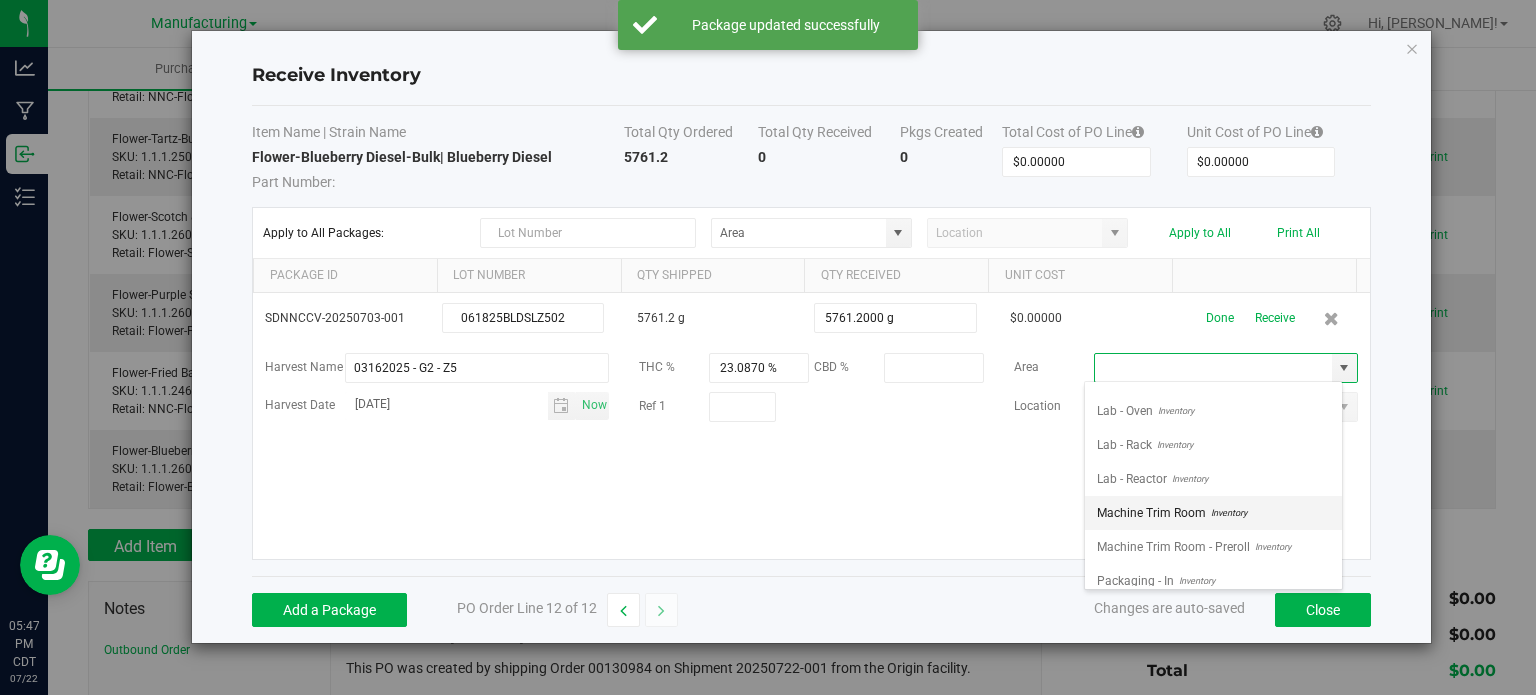 type on "Machine Trim Room" 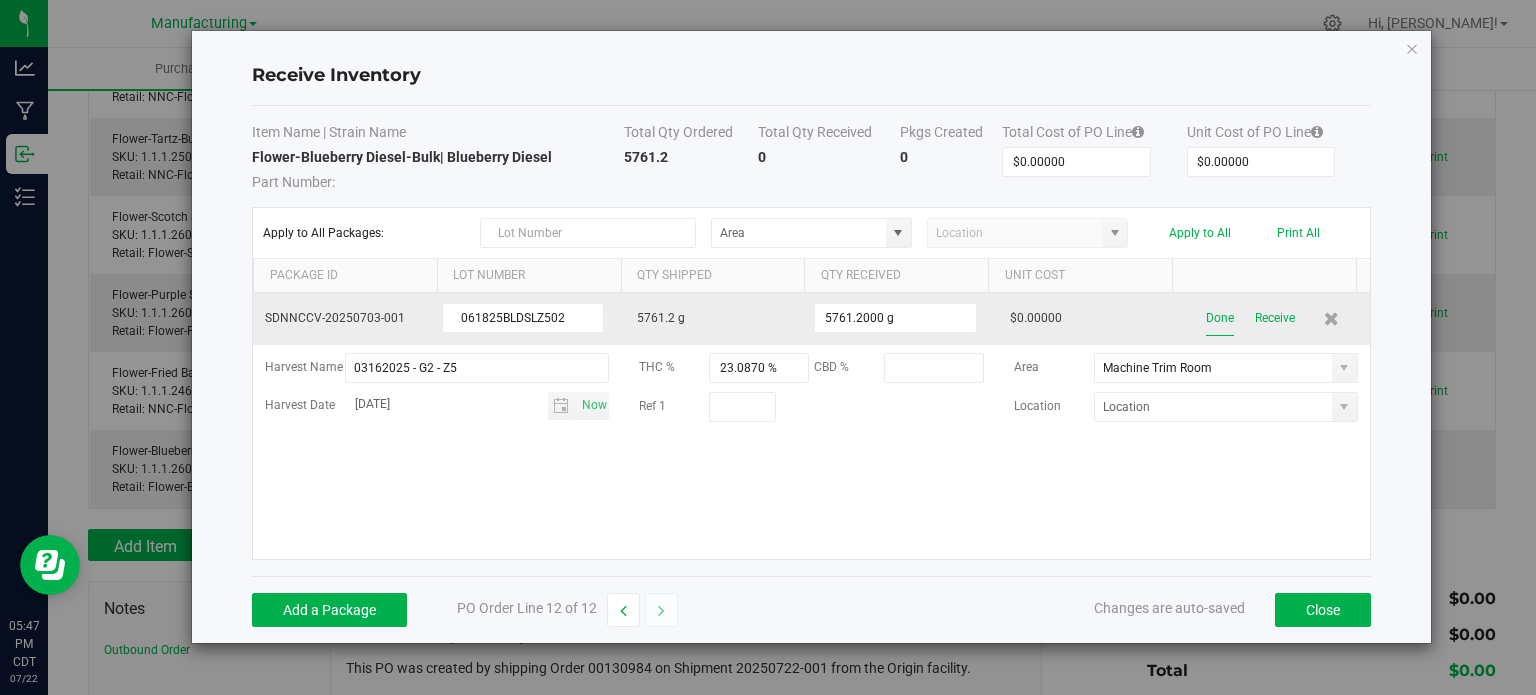 click on "Done" at bounding box center [1220, 318] 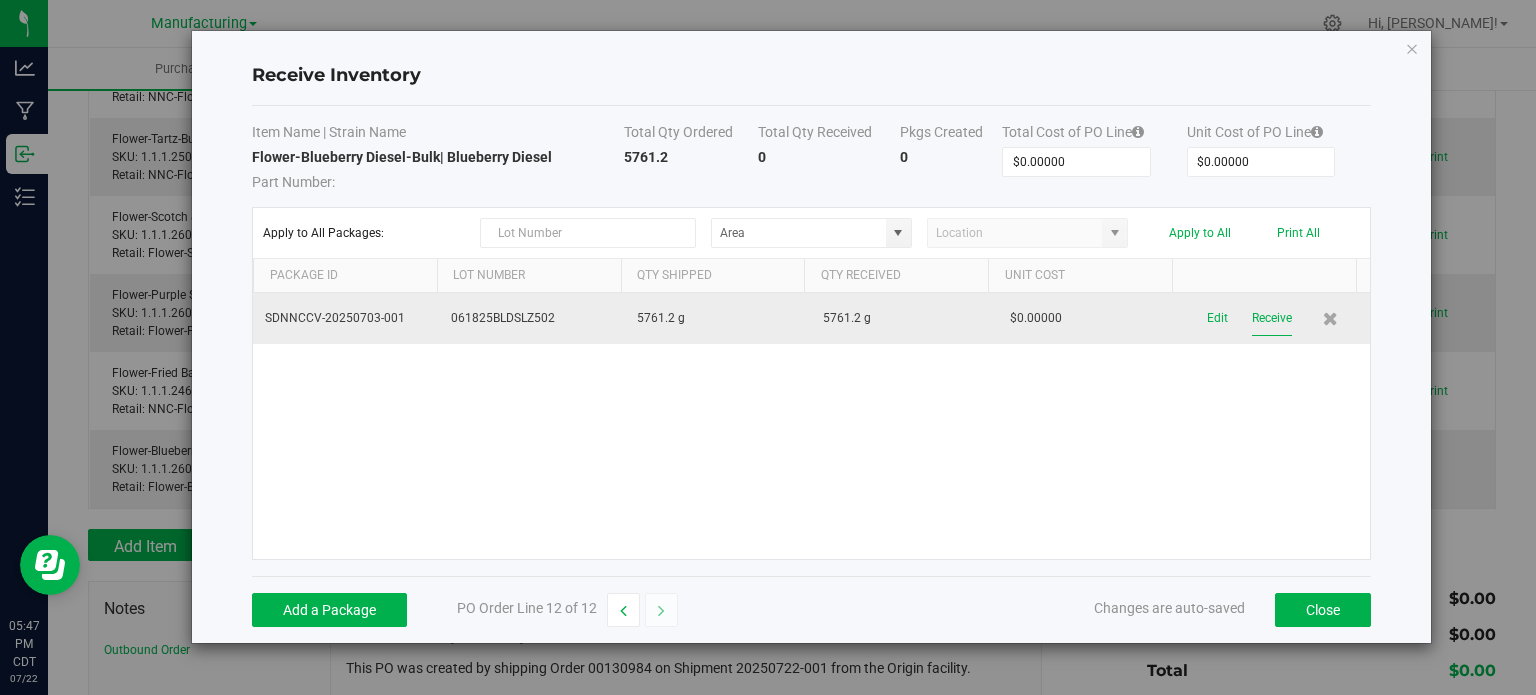 click on "Receive" at bounding box center (1272, 318) 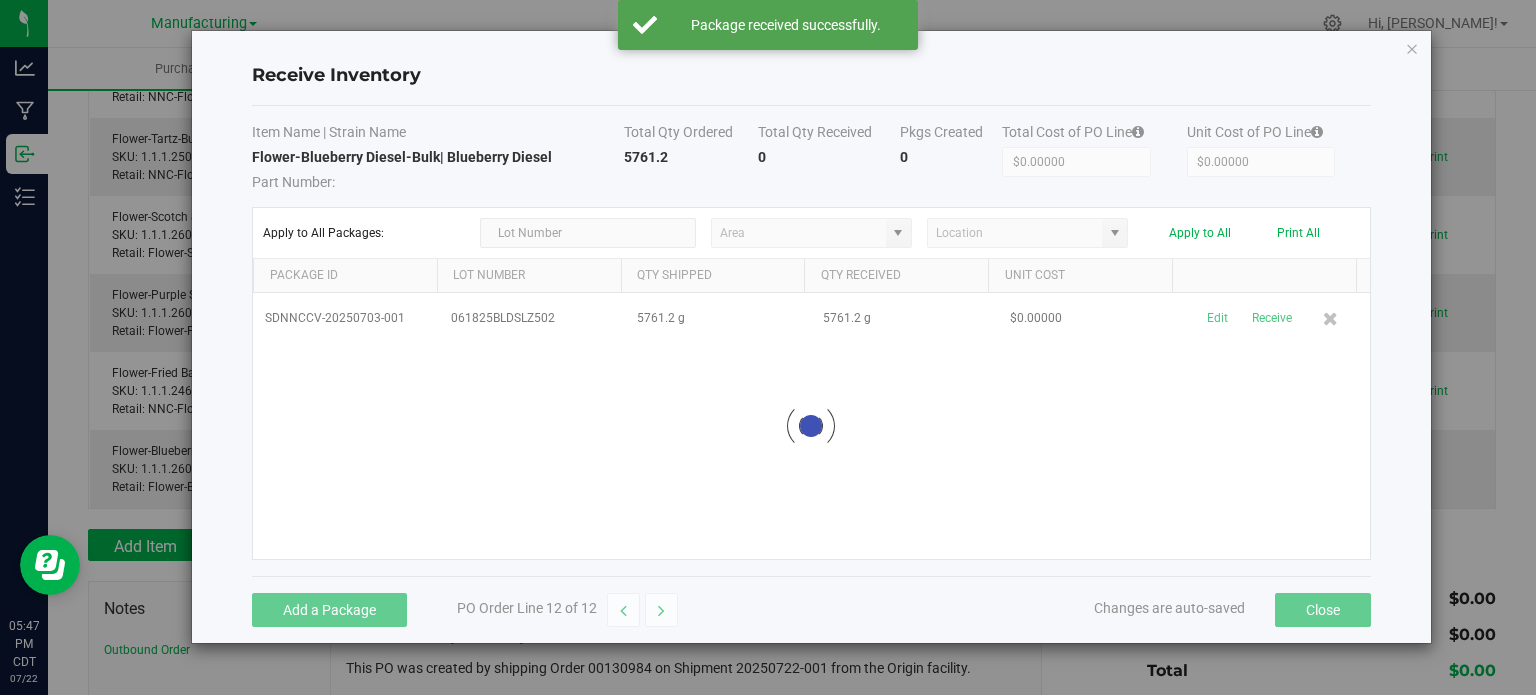 scroll, scrollTop: 832, scrollLeft: 0, axis: vertical 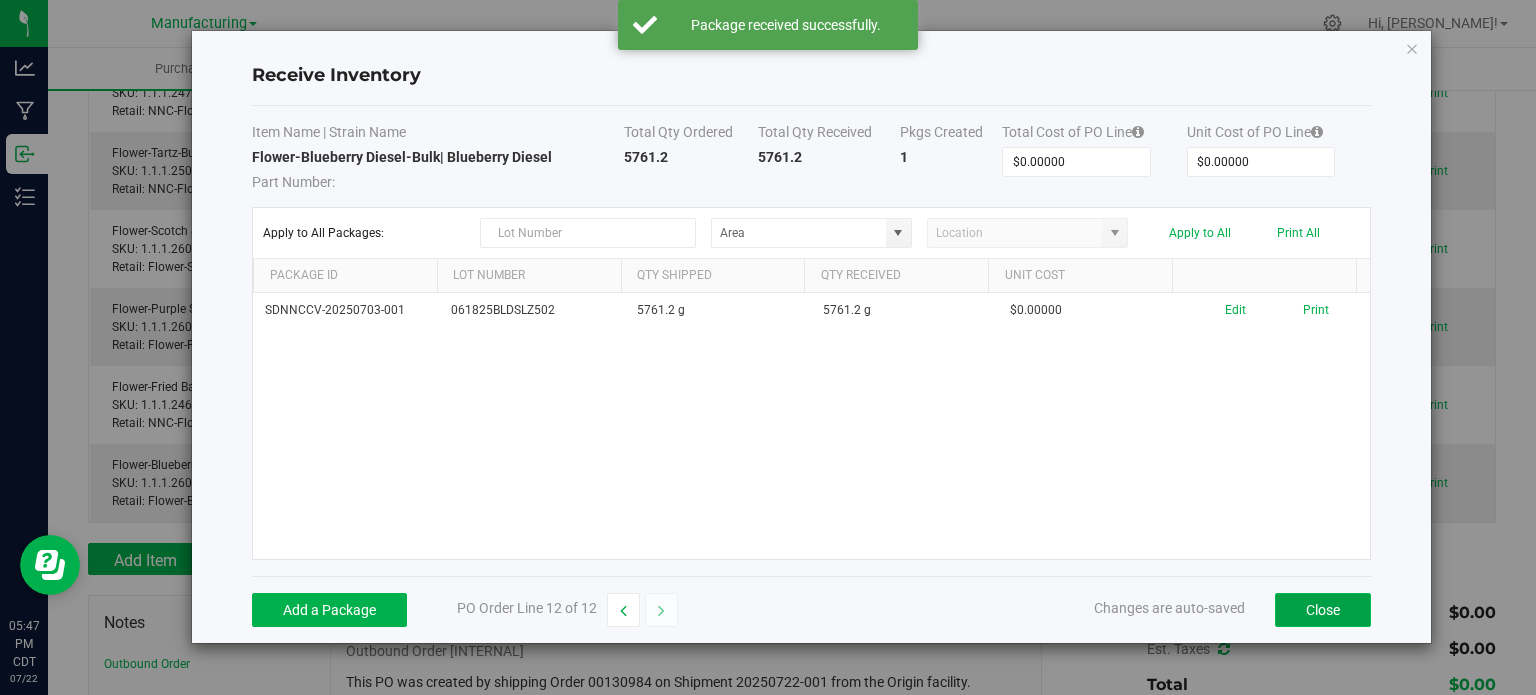 click on "Close" at bounding box center (1323, 610) 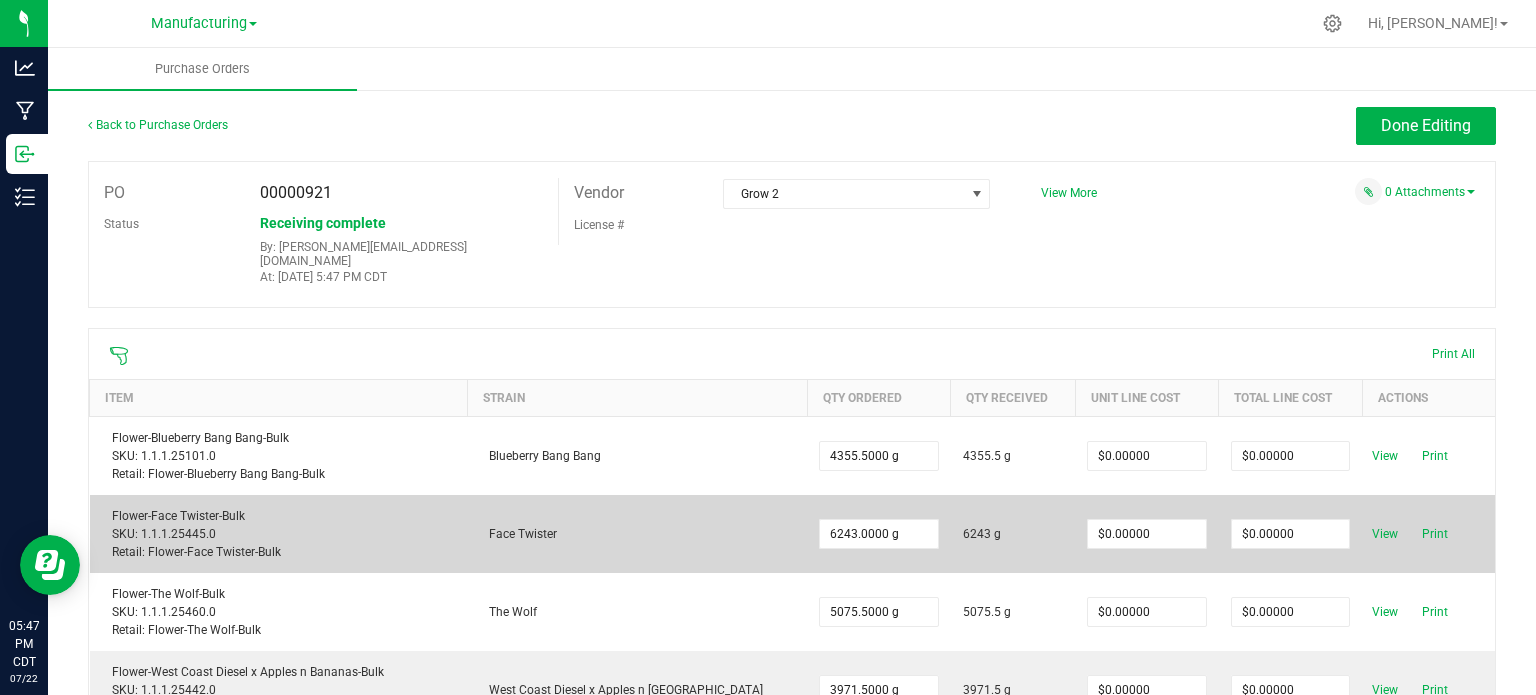 scroll, scrollTop: 0, scrollLeft: 0, axis: both 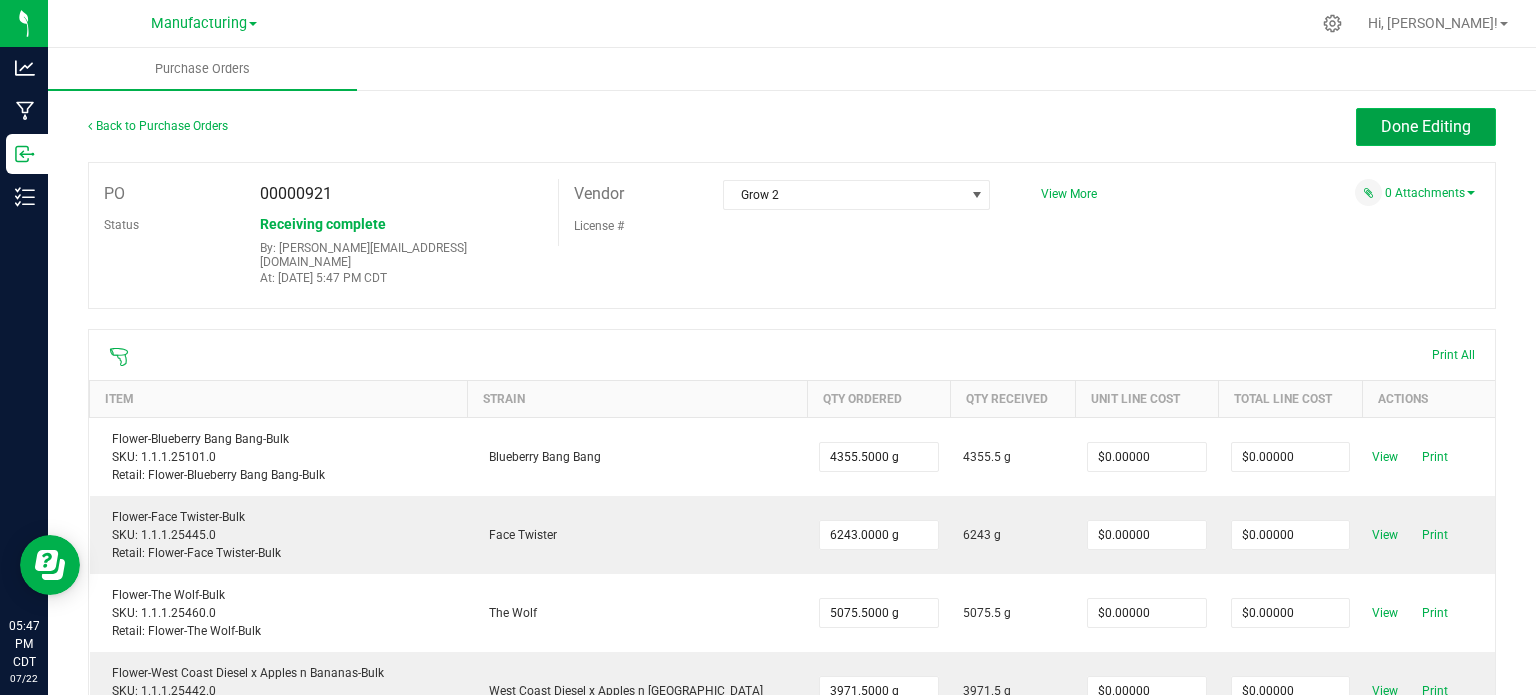 click on "Done Editing" at bounding box center (1426, 126) 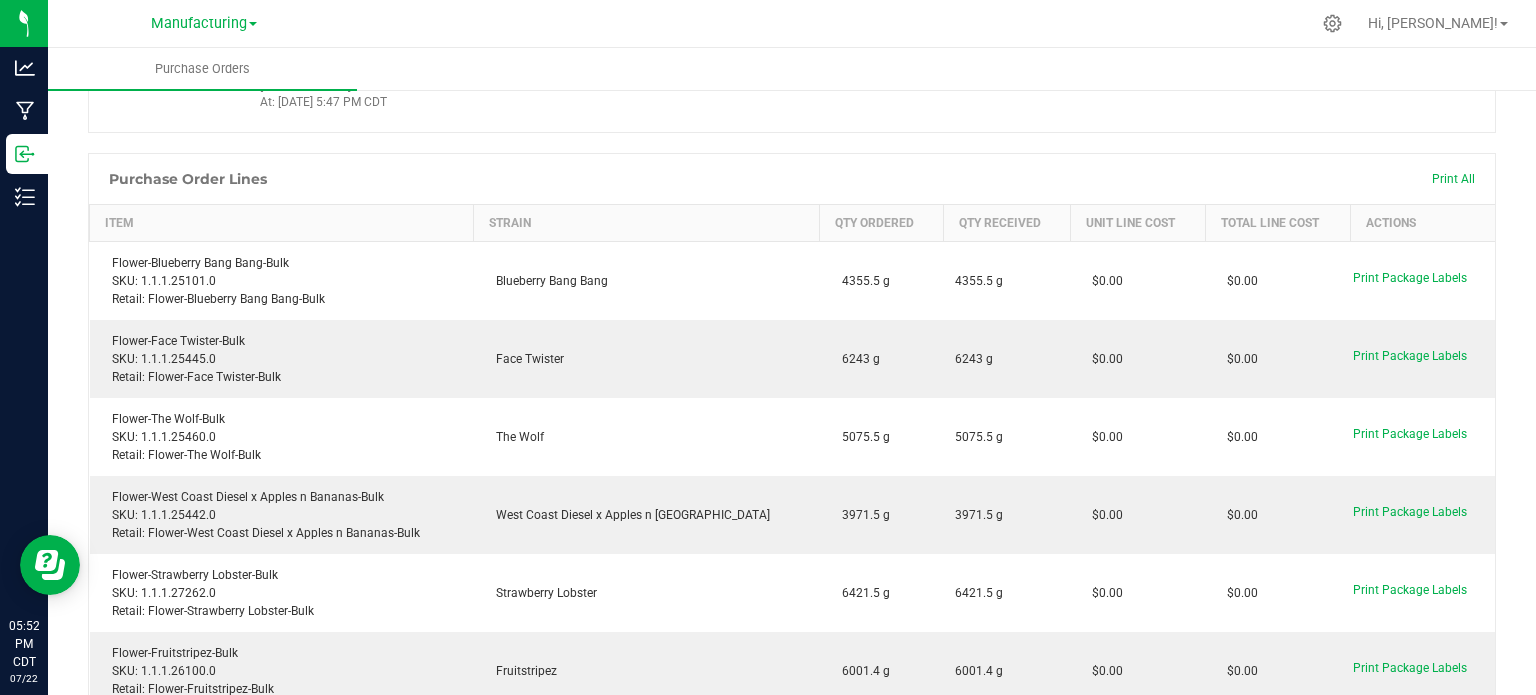 scroll, scrollTop: 0, scrollLeft: 0, axis: both 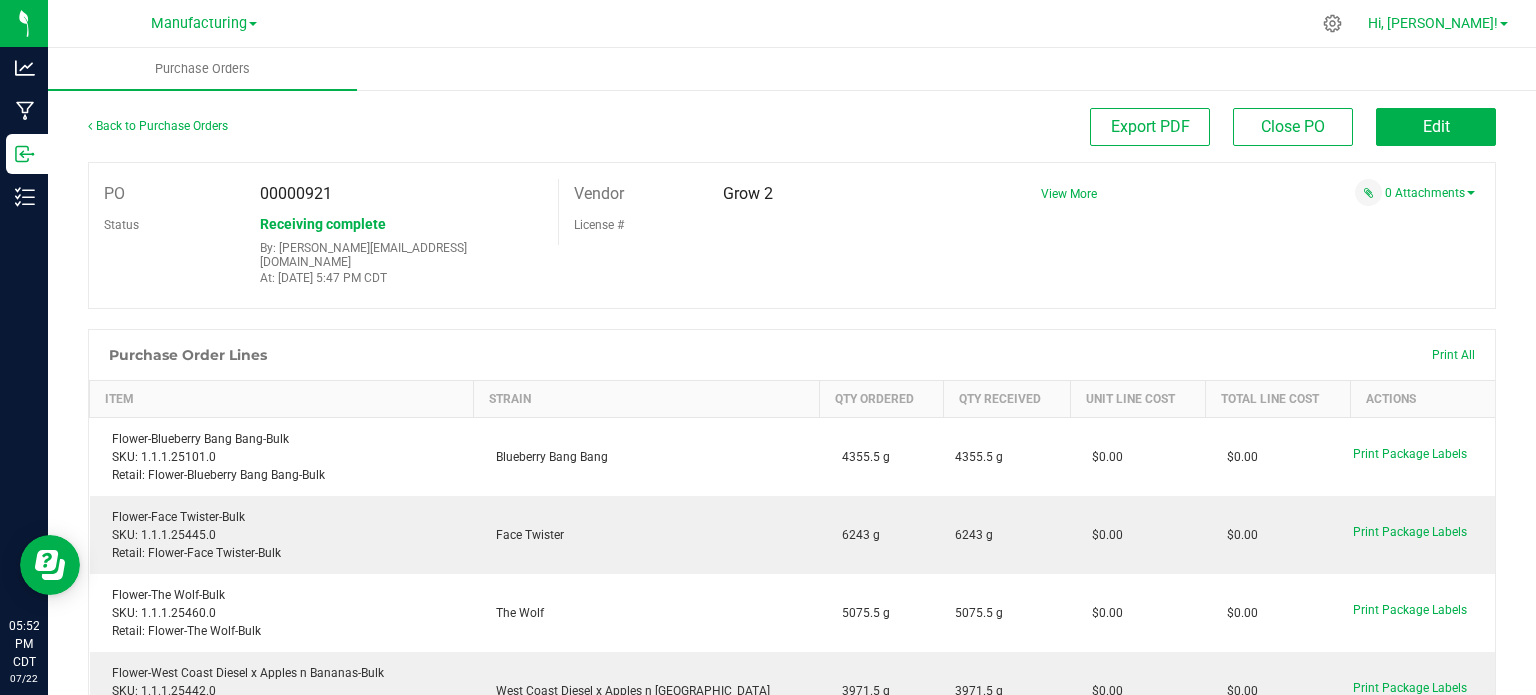 click on "Hi, [PERSON_NAME]!" at bounding box center (1438, 23) 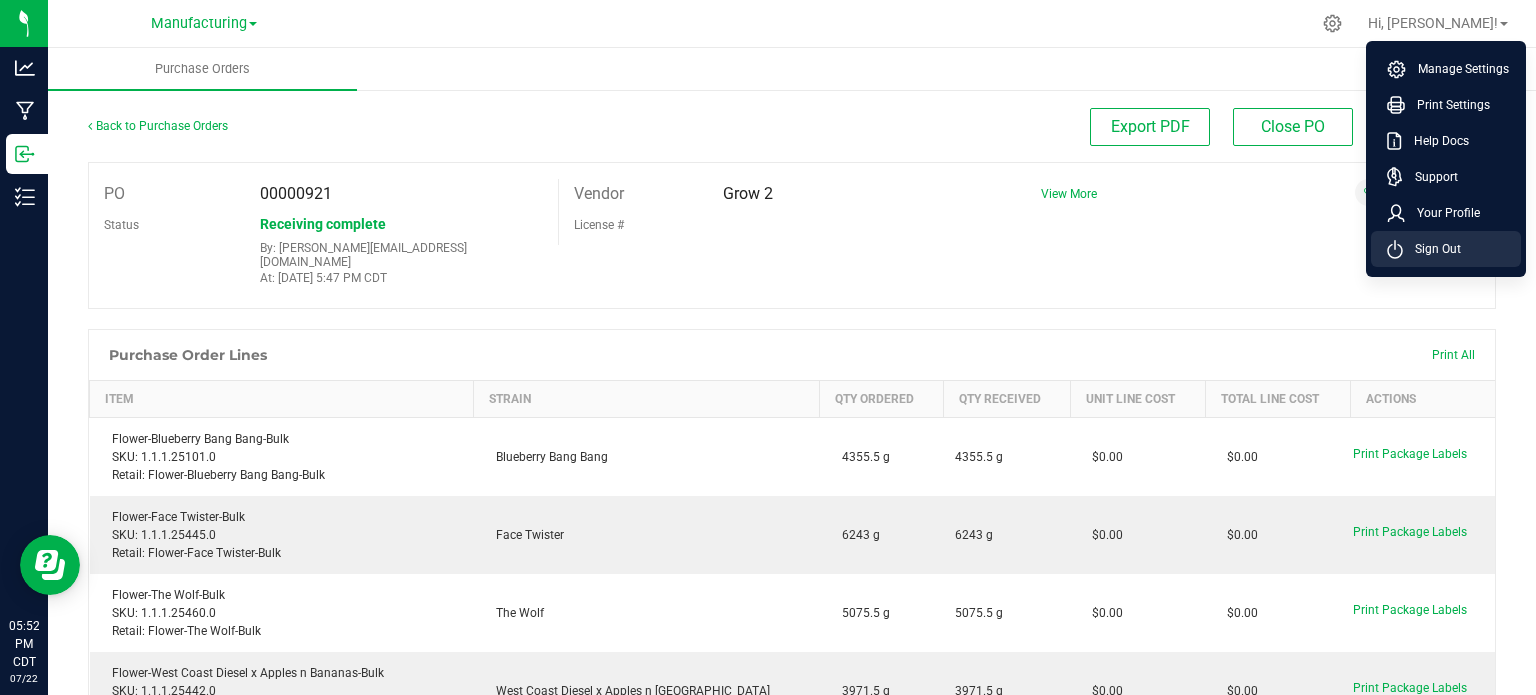 click on "Sign Out" at bounding box center [1432, 249] 